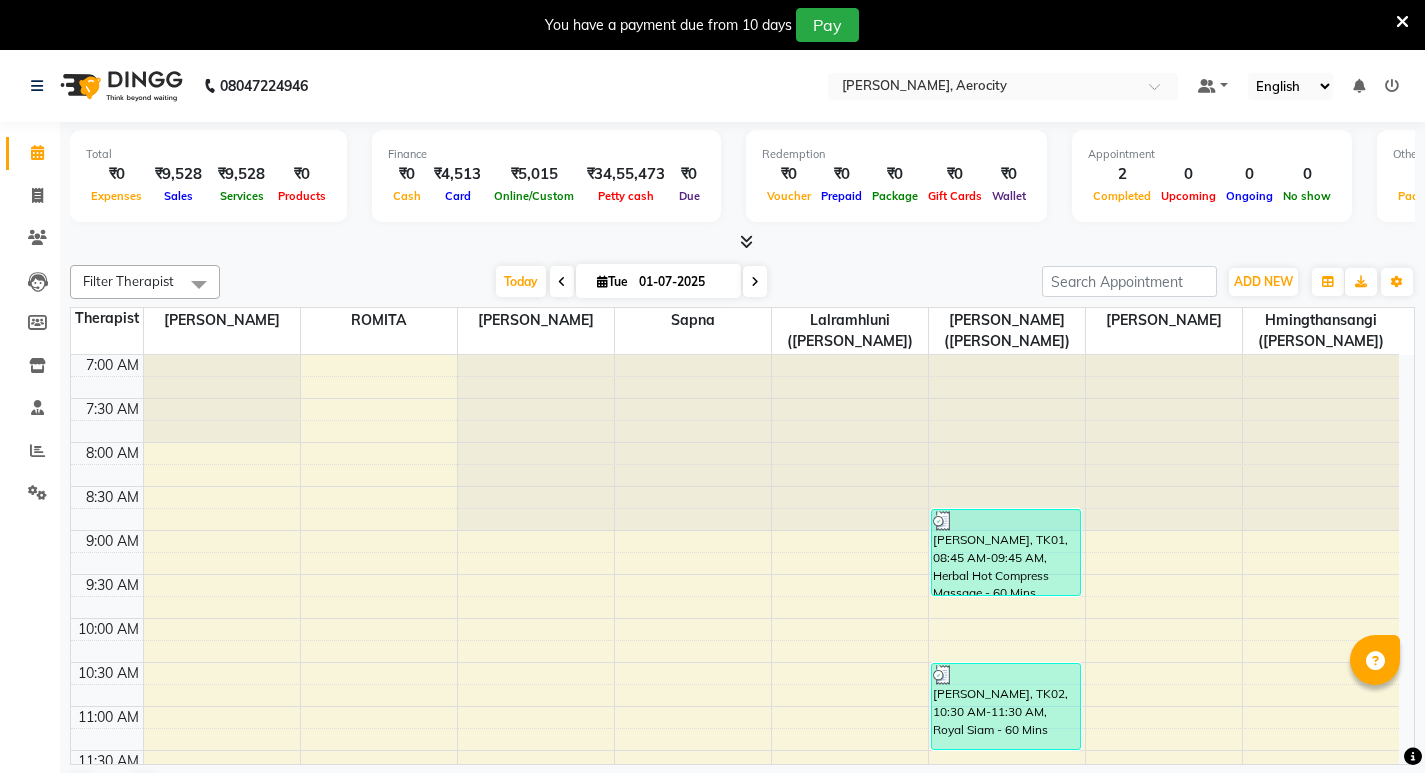 scroll, scrollTop: 0, scrollLeft: 0, axis: both 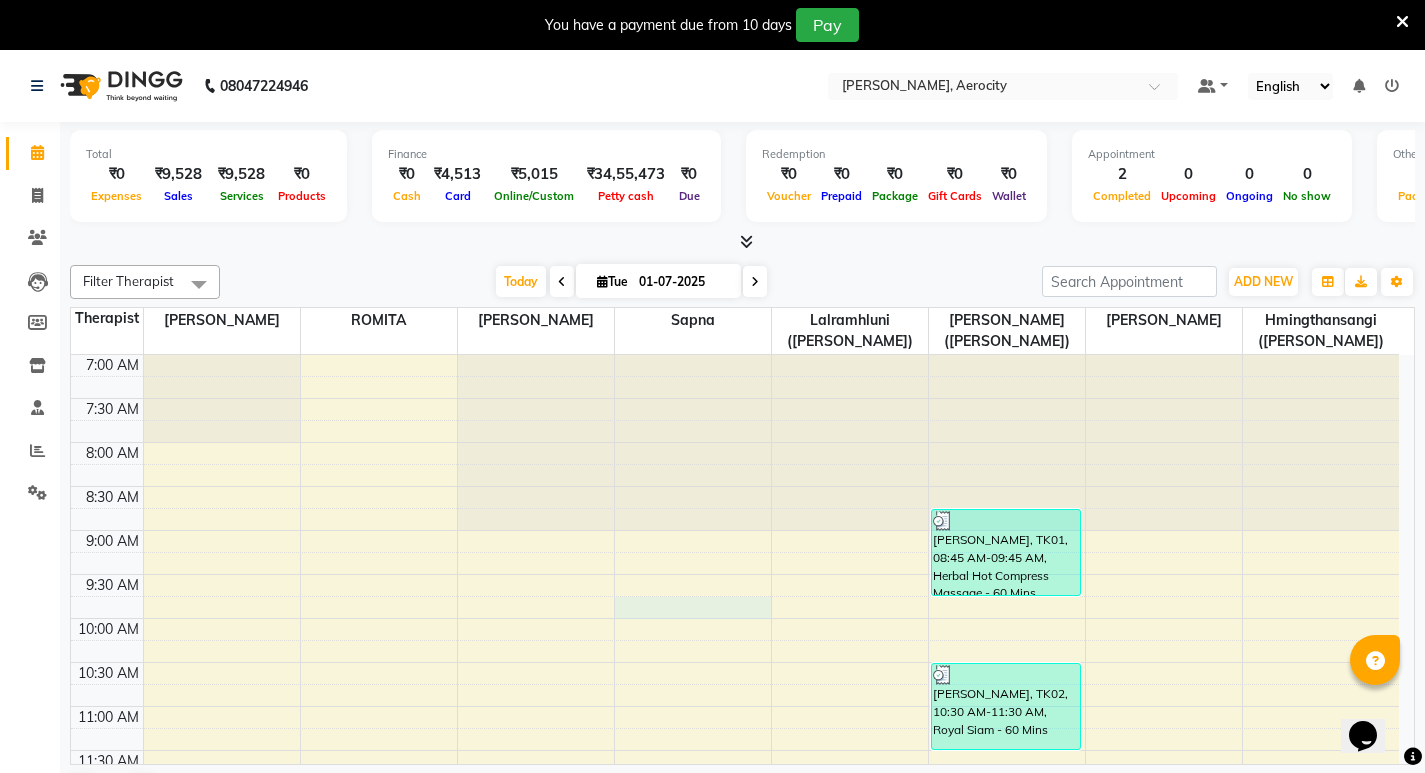 click on "7:00 AM 7:30 AM 8:00 AM 8:30 AM 9:00 AM 9:30 AM 10:00 AM 10:30 AM 11:00 AM 11:30 AM 12:00 PM 12:30 PM 1:00 PM 1:30 PM 2:00 PM 2:30 PM 3:00 PM 3:30 PM 4:00 PM 4:30 PM 5:00 PM 5:30 PM 6:00 PM 6:30 PM 7:00 PM 7:30 PM 8:00 PM 8:30 PM 9:00 PM 9:30 PM 10:00 PM 10:30 PM 11:00 PM 11:30 PM     [PERSON_NAME][GEOGRAPHIC_DATA], 08:45 AM-09:45 AM, Herbal Hot Compress Massage - 60 Mins     [PERSON_NAME], TK02, 10:30 AM-11:30 AM, Royal Siam - 60 Mins" at bounding box center [735, 1102] 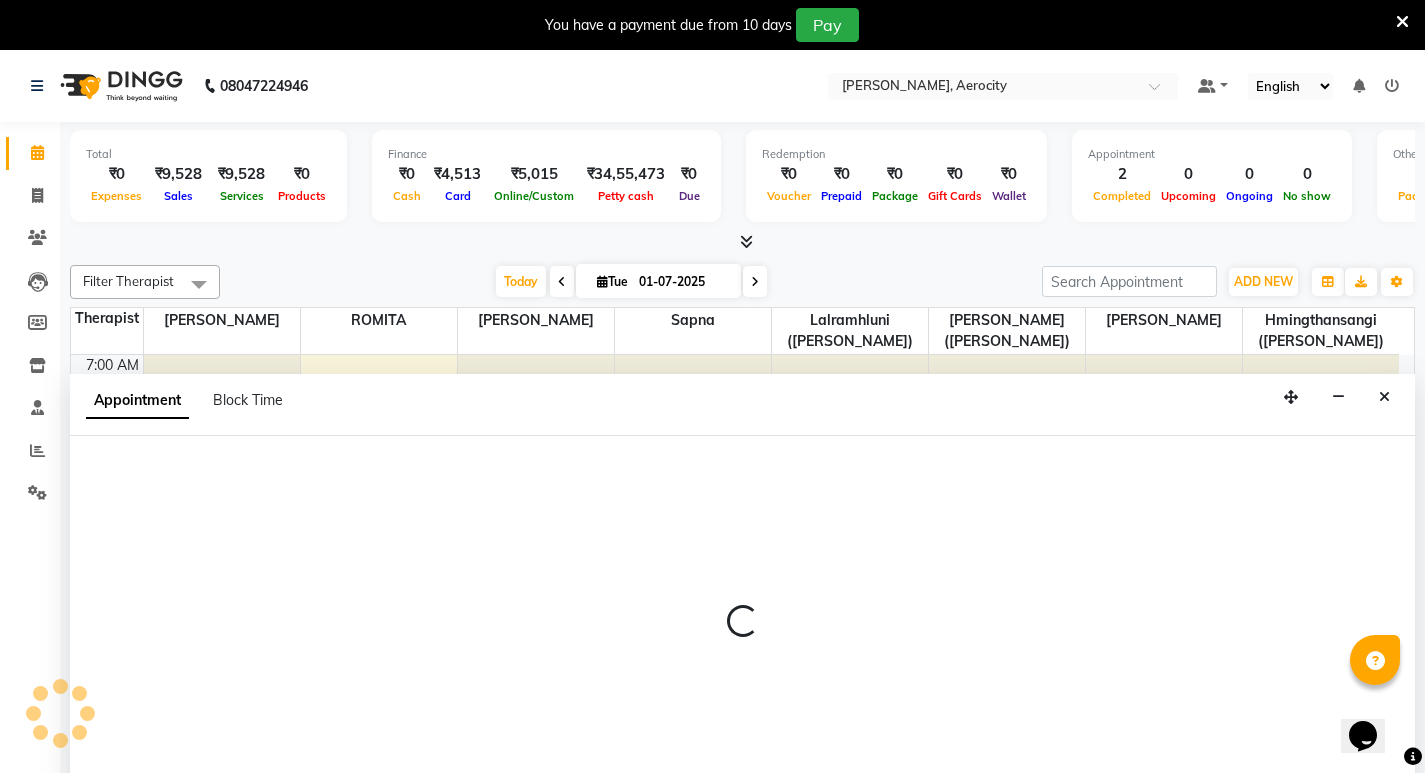 select on "48457" 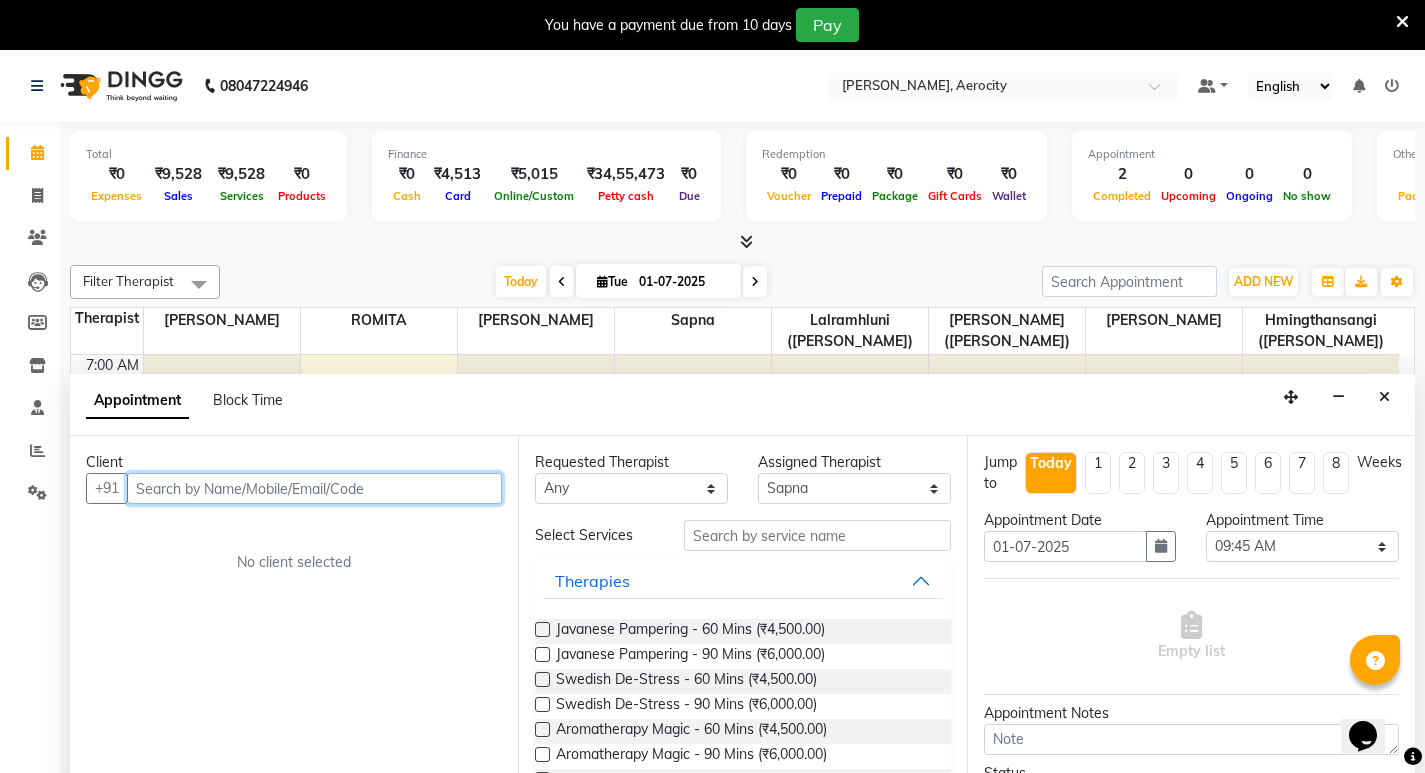 scroll, scrollTop: 51, scrollLeft: 0, axis: vertical 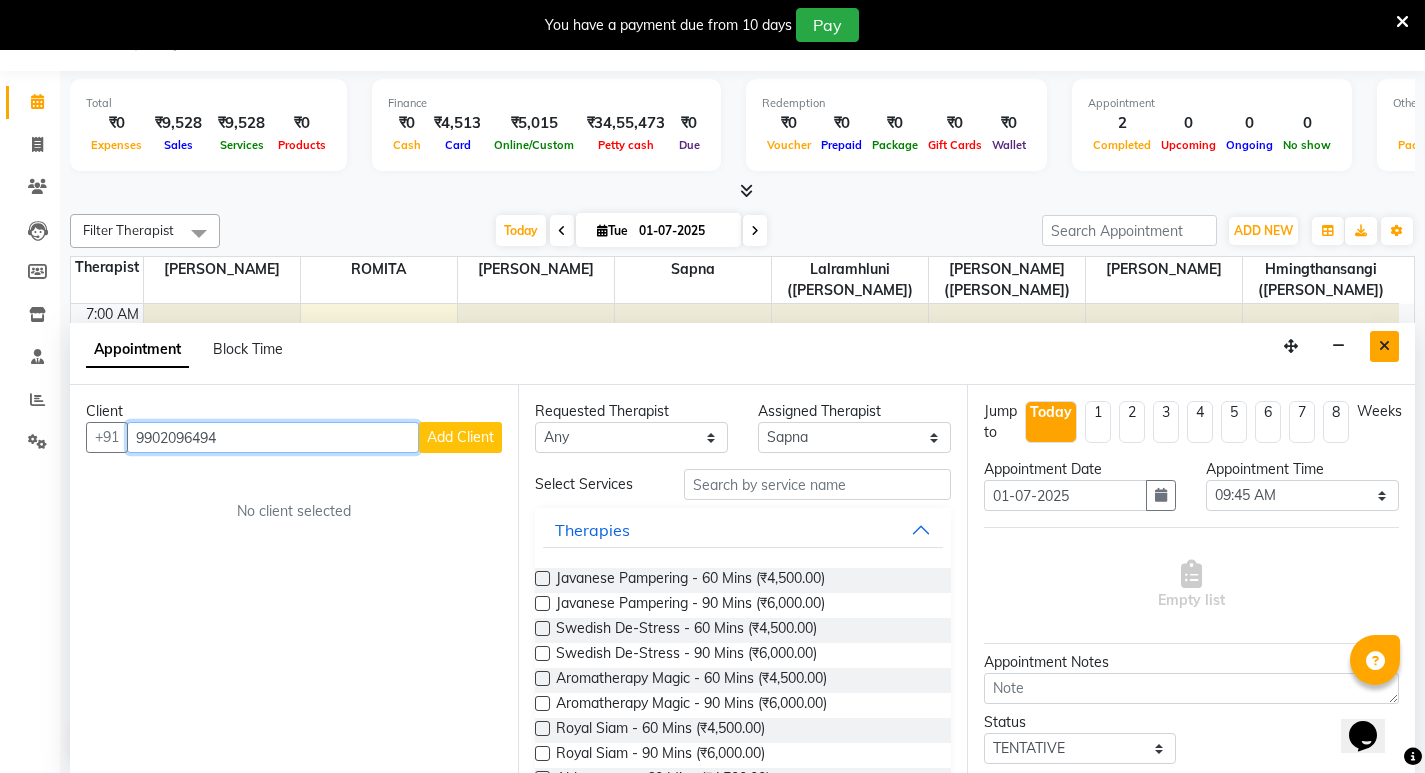 type on "9902096494" 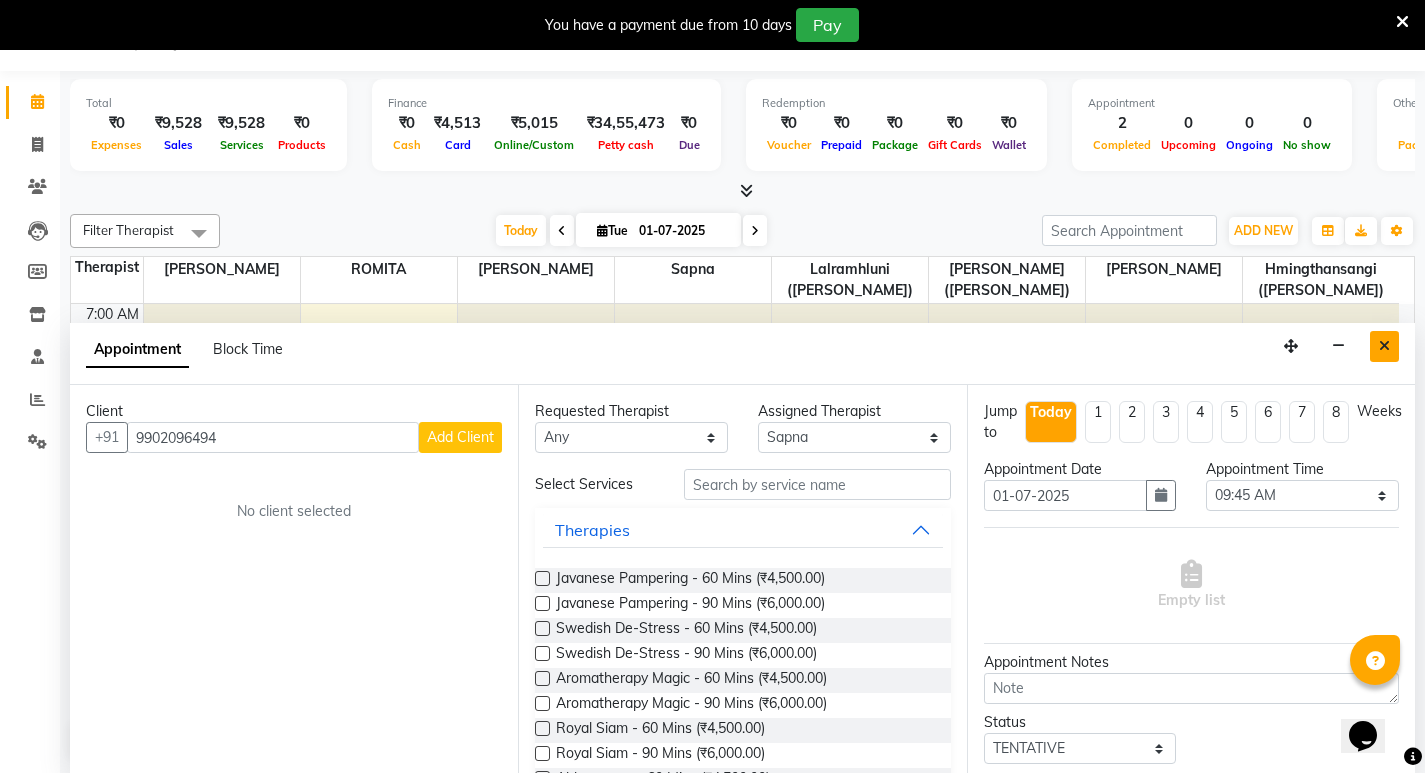click at bounding box center (1384, 346) 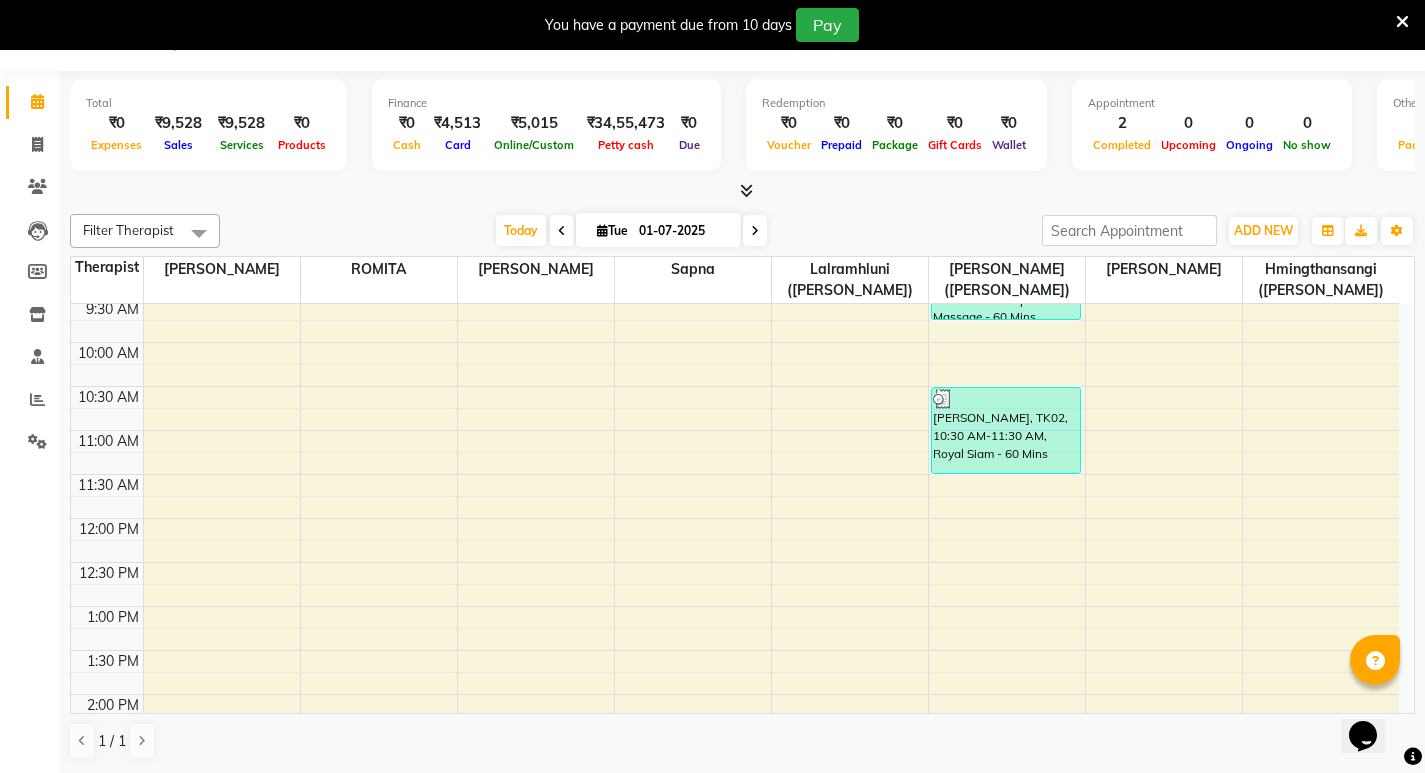 scroll, scrollTop: 0, scrollLeft: 0, axis: both 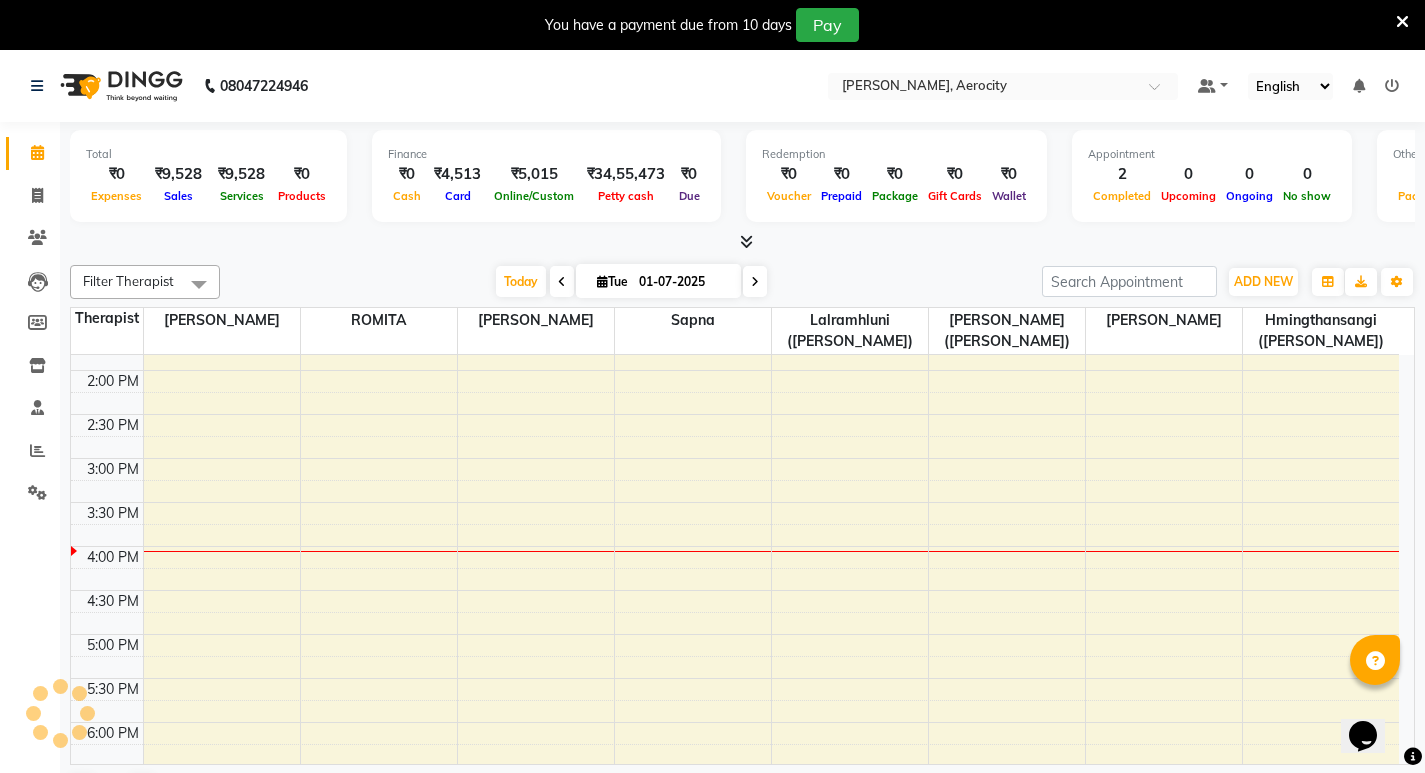 click on "7:00 AM 7:30 AM 8:00 AM 8:30 AM 9:00 AM 9:30 AM 10:00 AM 10:30 AM 11:00 AM 11:30 AM 12:00 PM 12:30 PM 1:00 PM 1:30 PM 2:00 PM 2:30 PM 3:00 PM 3:30 PM 4:00 PM 4:30 PM 5:00 PM 5:30 PM 6:00 PM 6:30 PM 7:00 PM 7:30 PM 8:00 PM 8:30 PM 9:00 PM 9:30 PM 10:00 PM 10:30 PM 11:00 PM 11:30 PM     [PERSON_NAME][GEOGRAPHIC_DATA], 08:45 AM-09:45 AM, Herbal Hot Compress Massage - 60 Mins     [PERSON_NAME], TK02, 10:30 AM-11:30 AM, Royal Siam - 60 Mins" at bounding box center [735, 502] 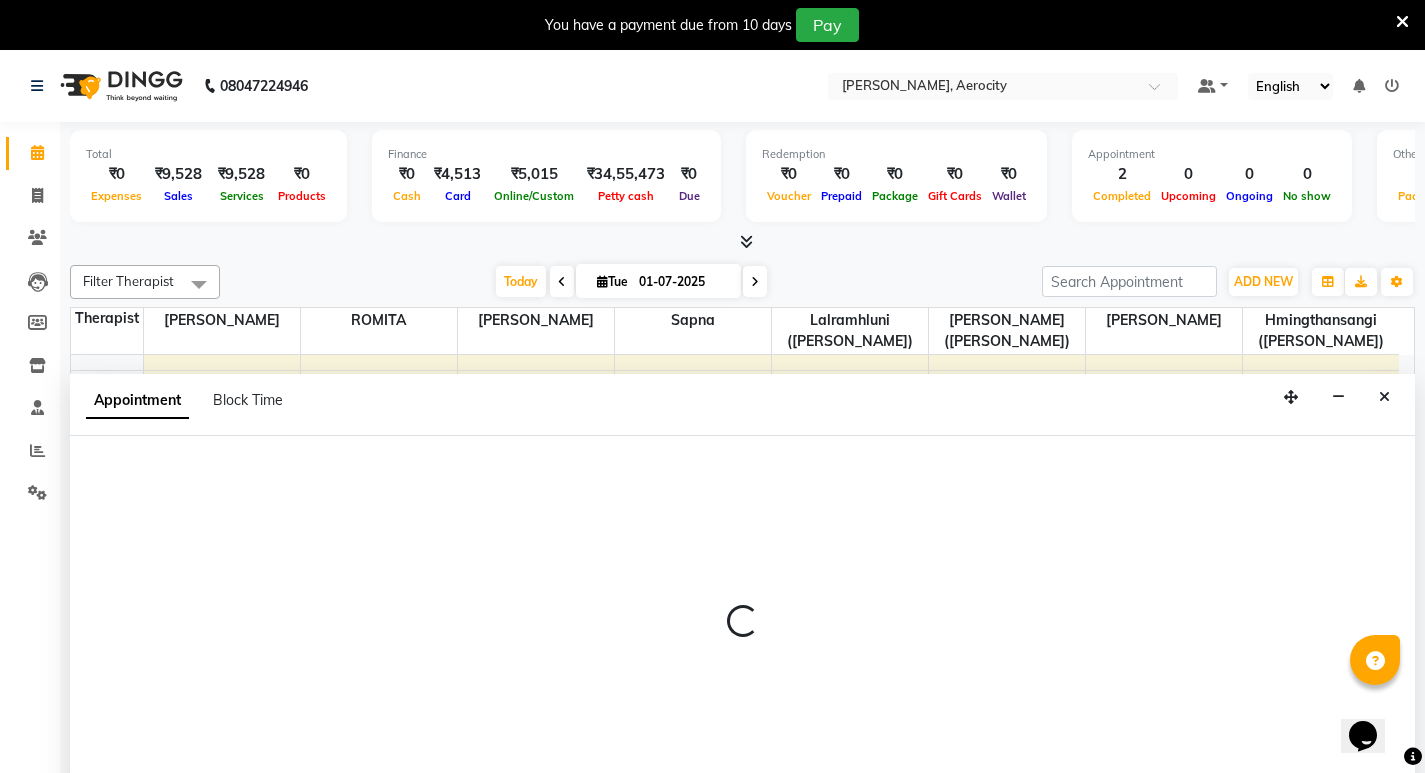 select on "48459" 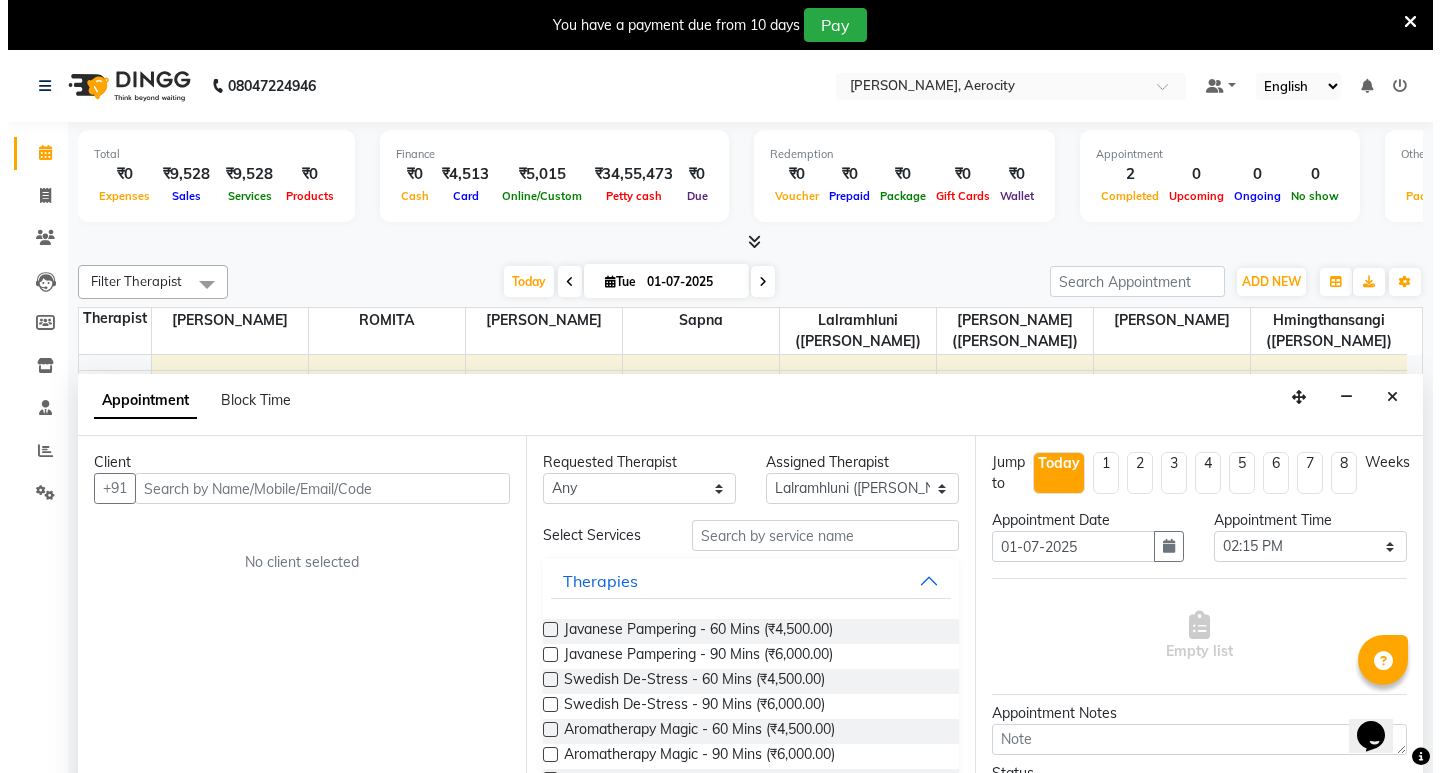 scroll, scrollTop: 51, scrollLeft: 0, axis: vertical 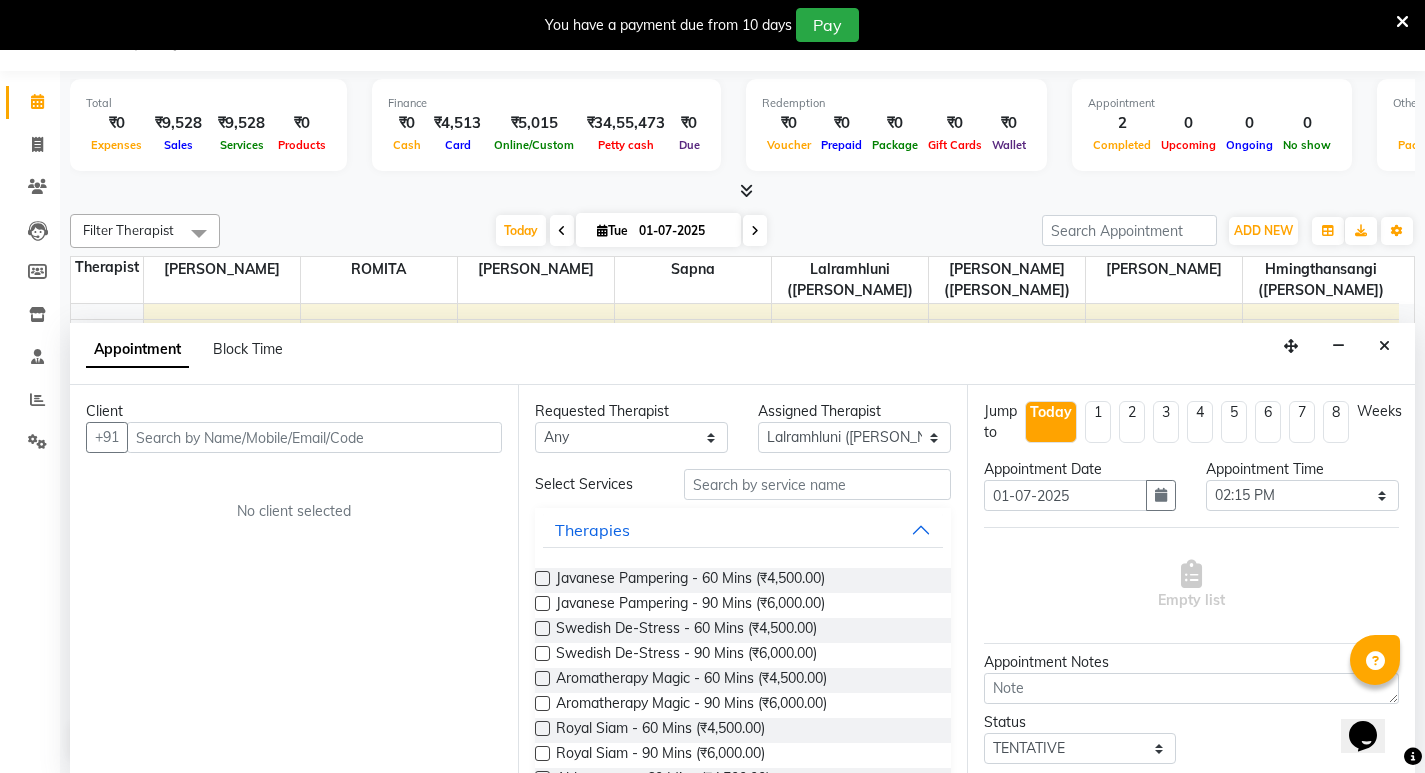 click at bounding box center (314, 437) 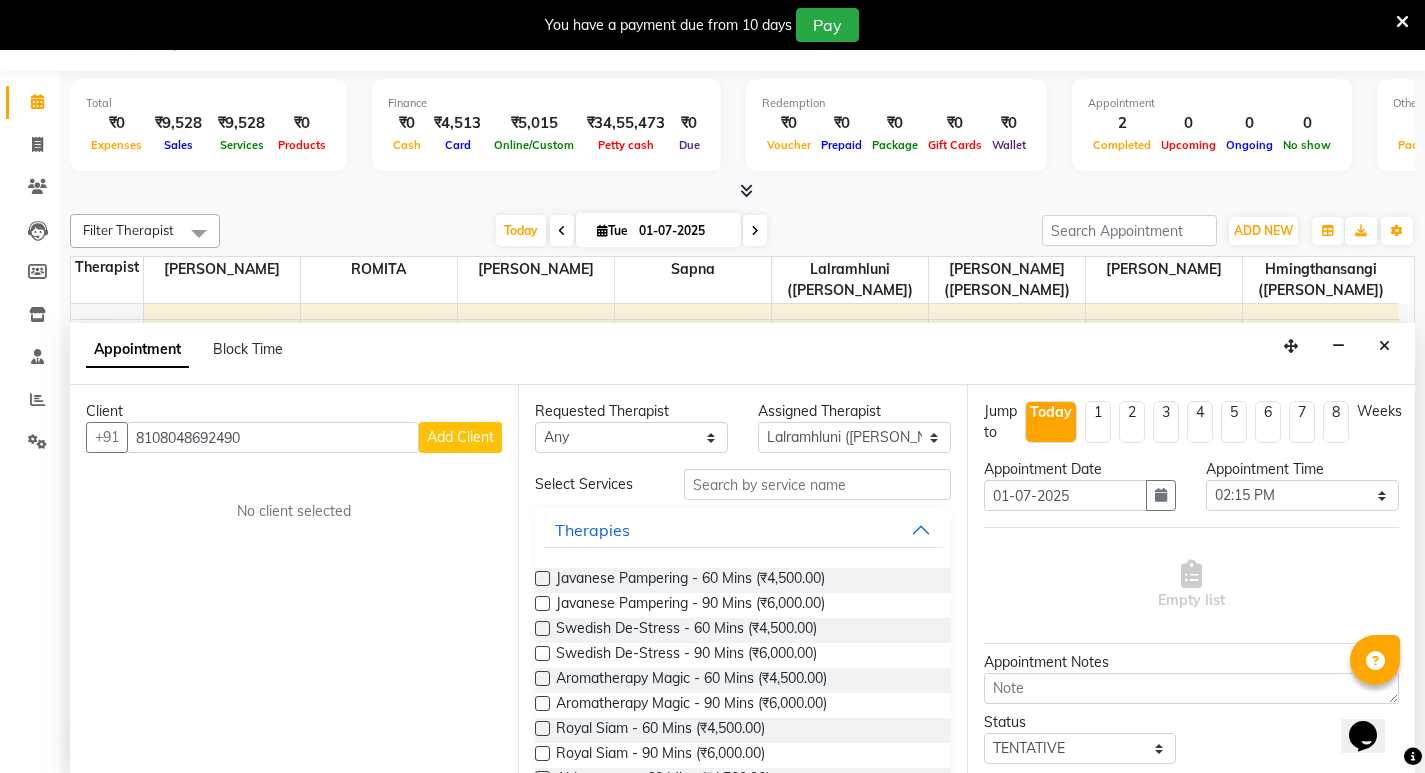 type on "8108048692490" 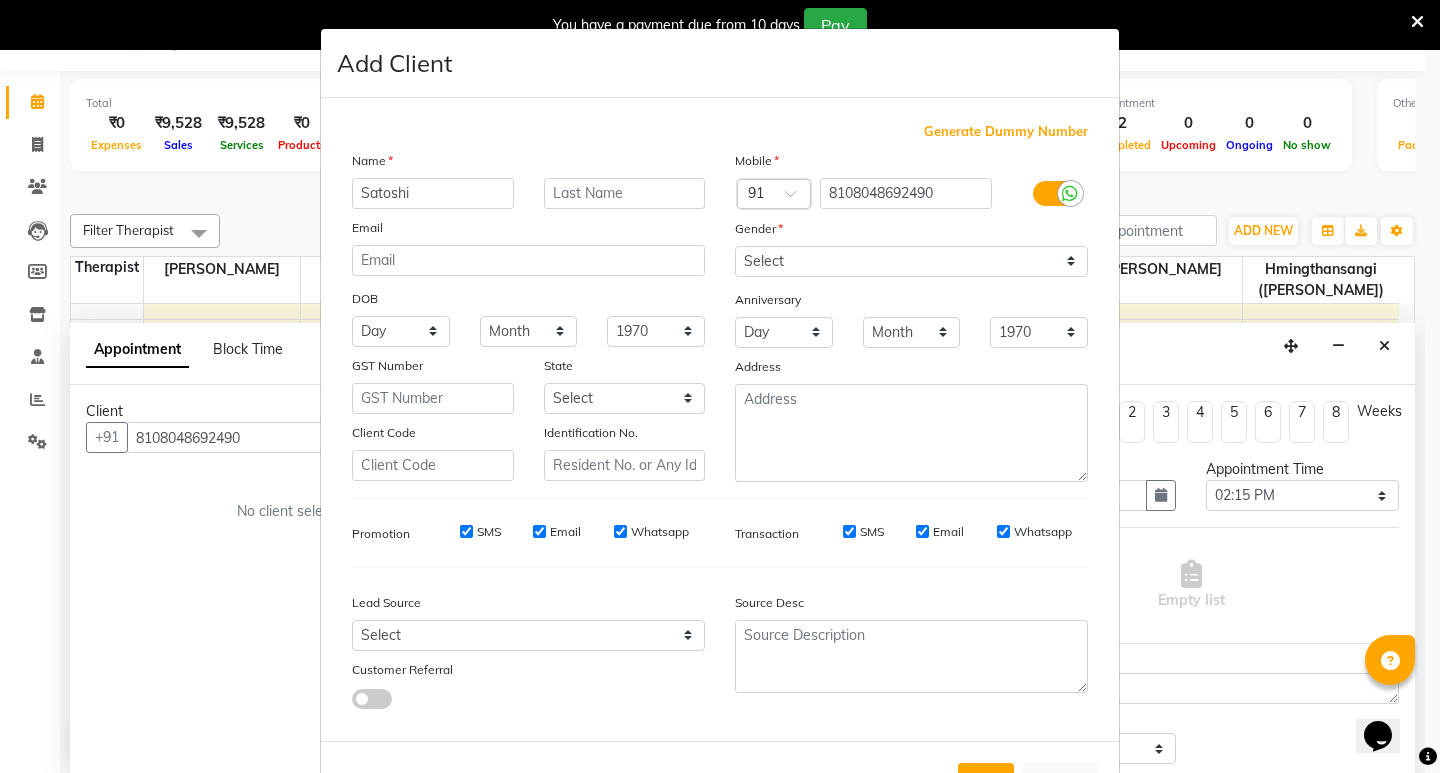 type on "Satoshi" 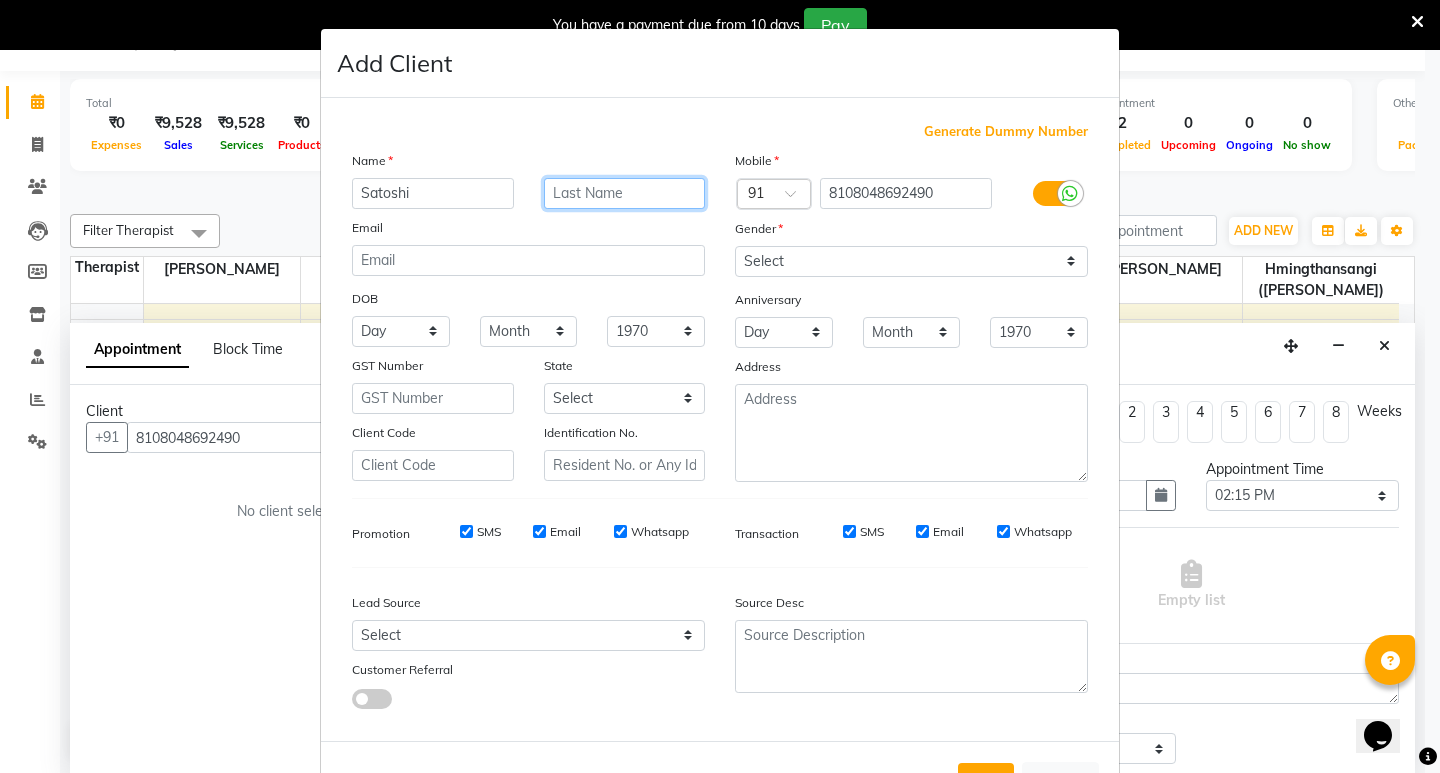 click at bounding box center (625, 193) 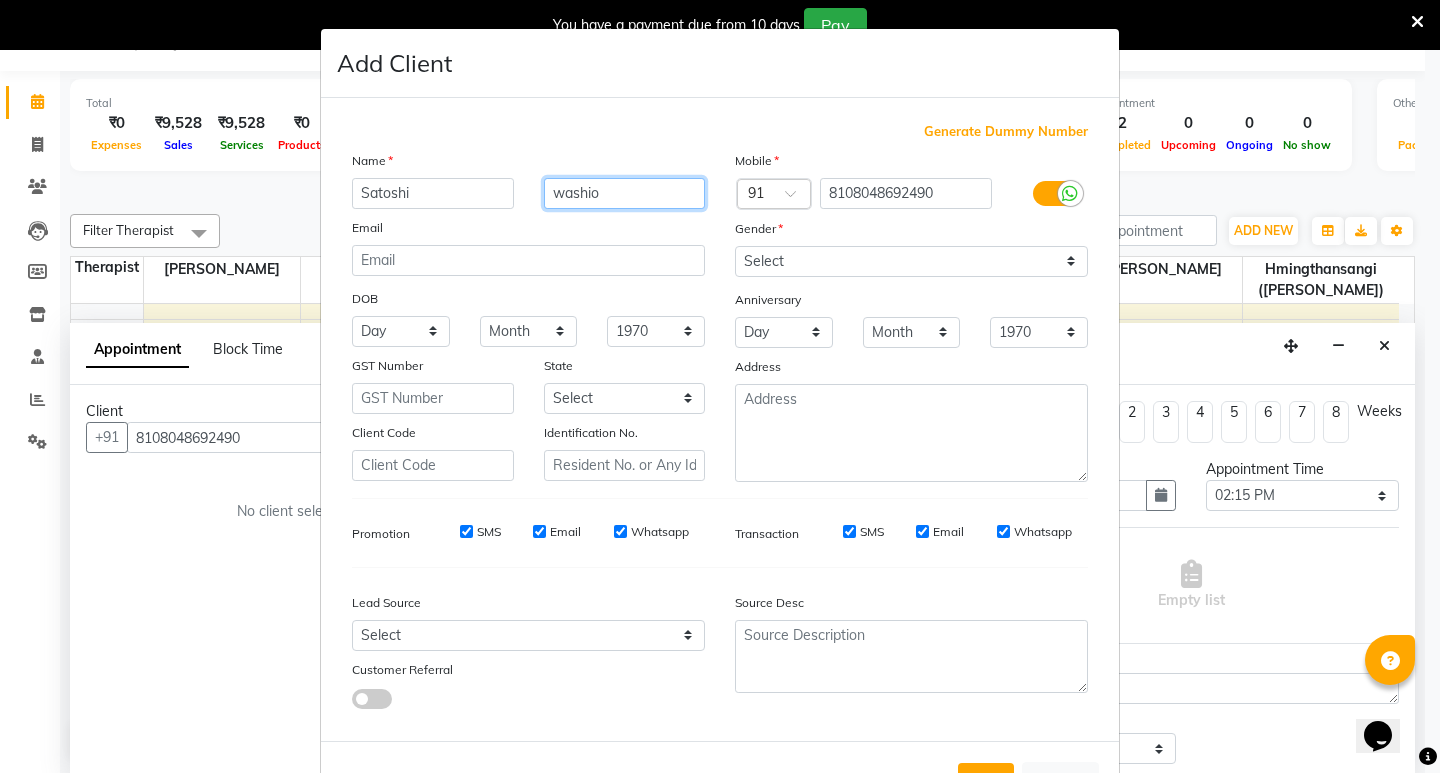 type on "washio" 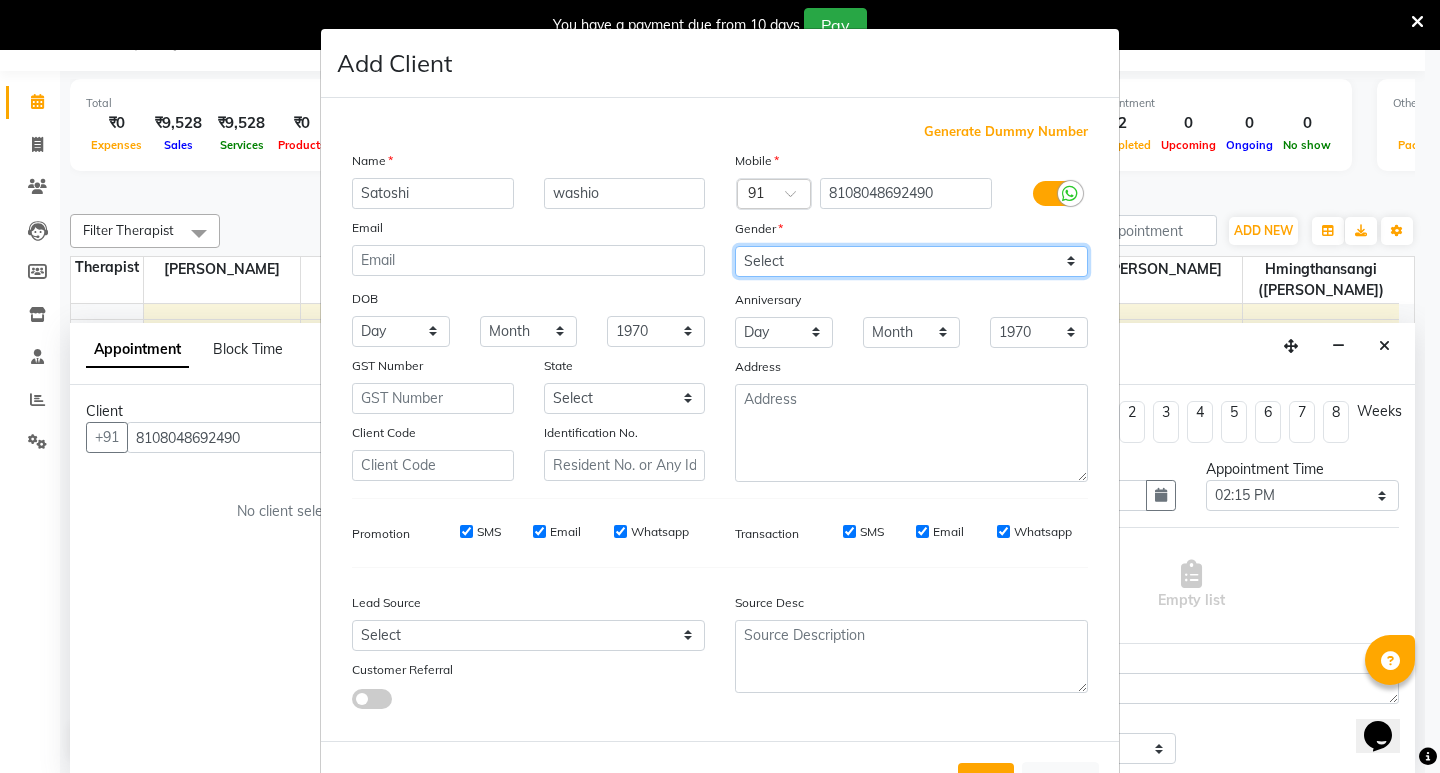 click on "Select [DEMOGRAPHIC_DATA] [DEMOGRAPHIC_DATA] Other Prefer Not To Say" at bounding box center [911, 261] 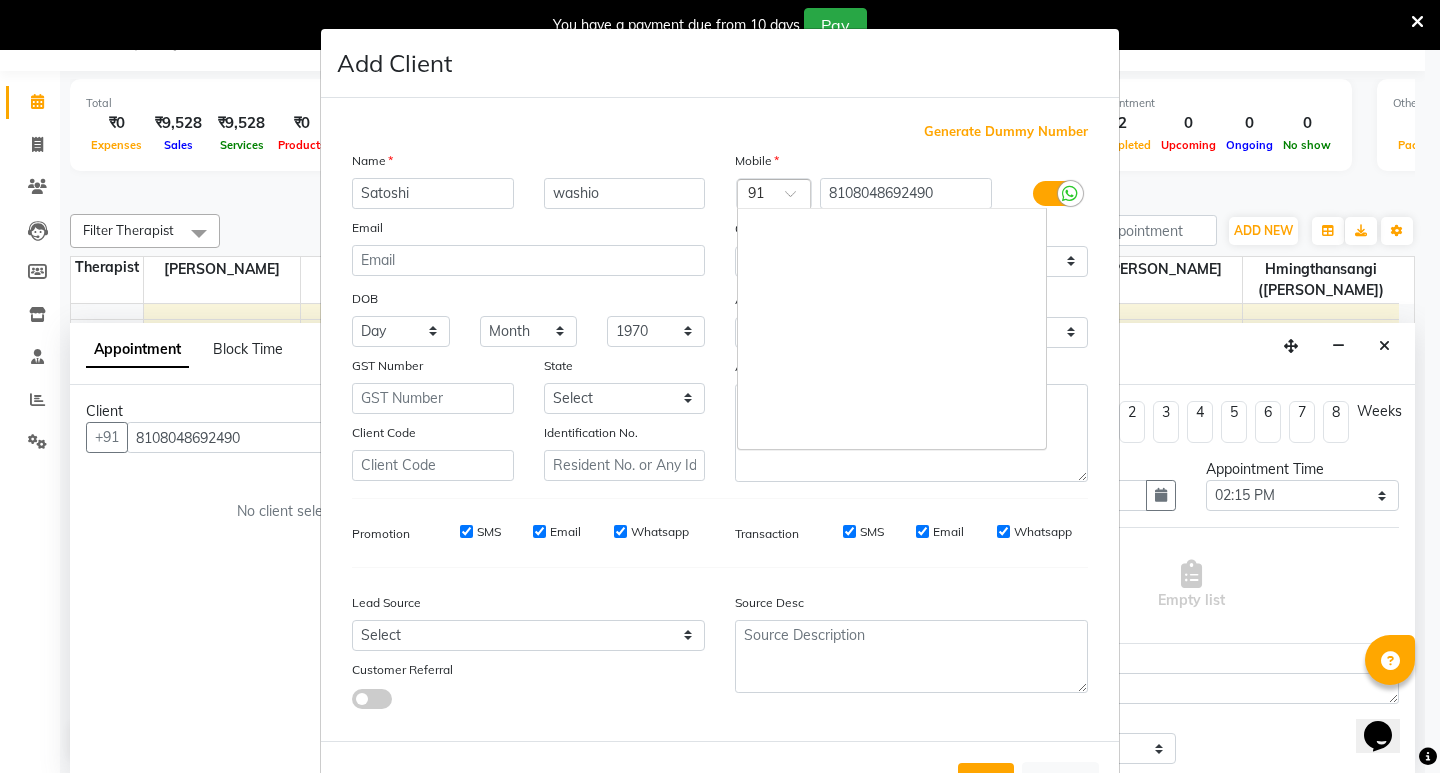 click at bounding box center [797, 199] 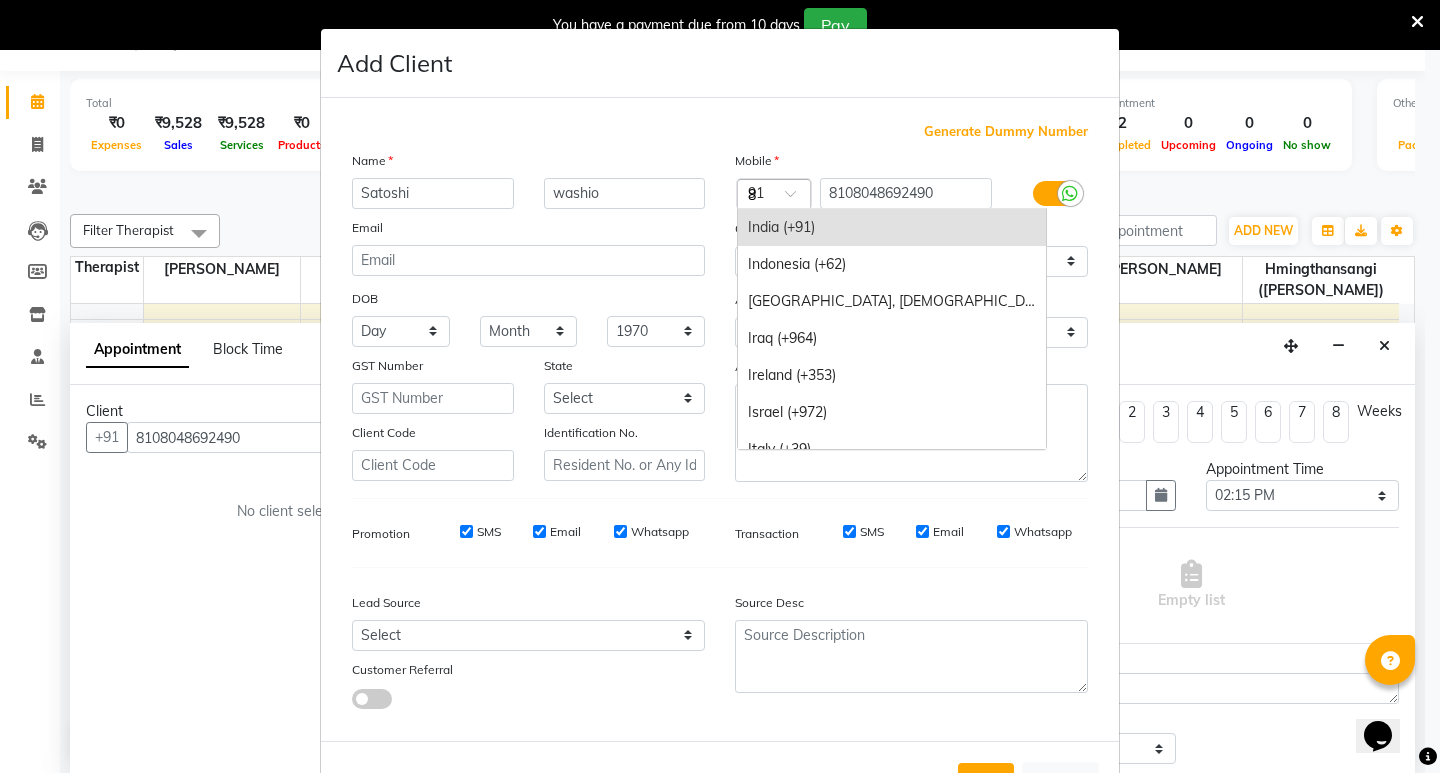 scroll, scrollTop: 1684, scrollLeft: 0, axis: vertical 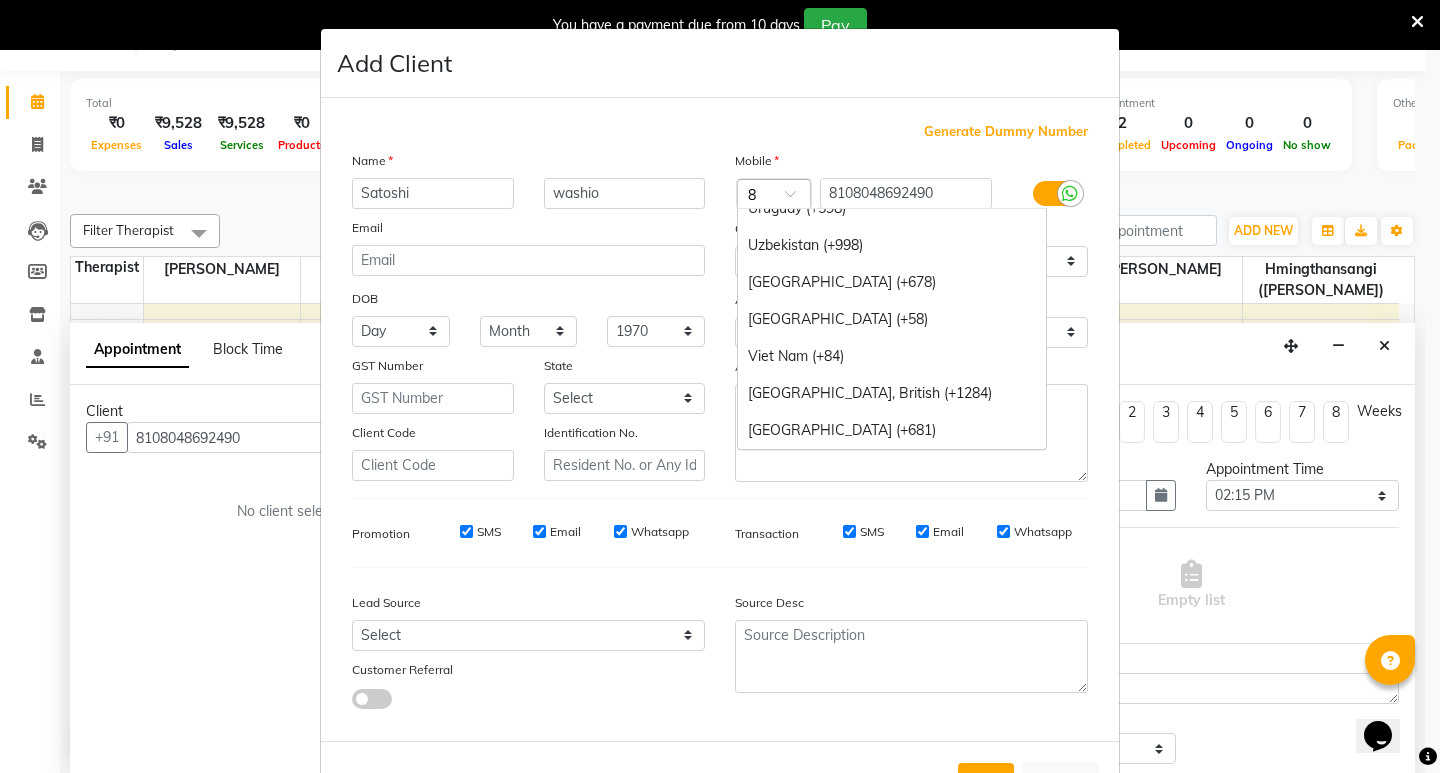 type on "81" 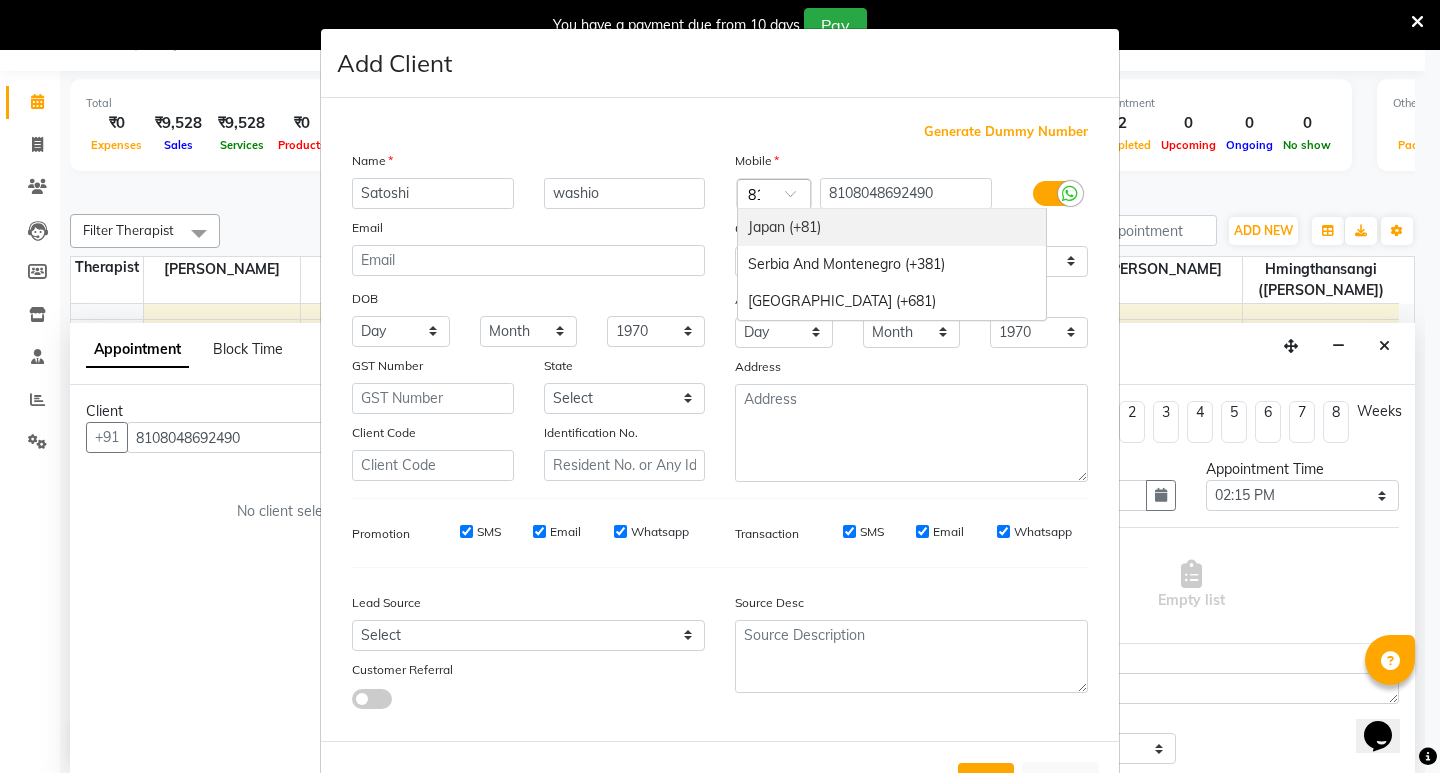 scroll, scrollTop: 0, scrollLeft: 5, axis: horizontal 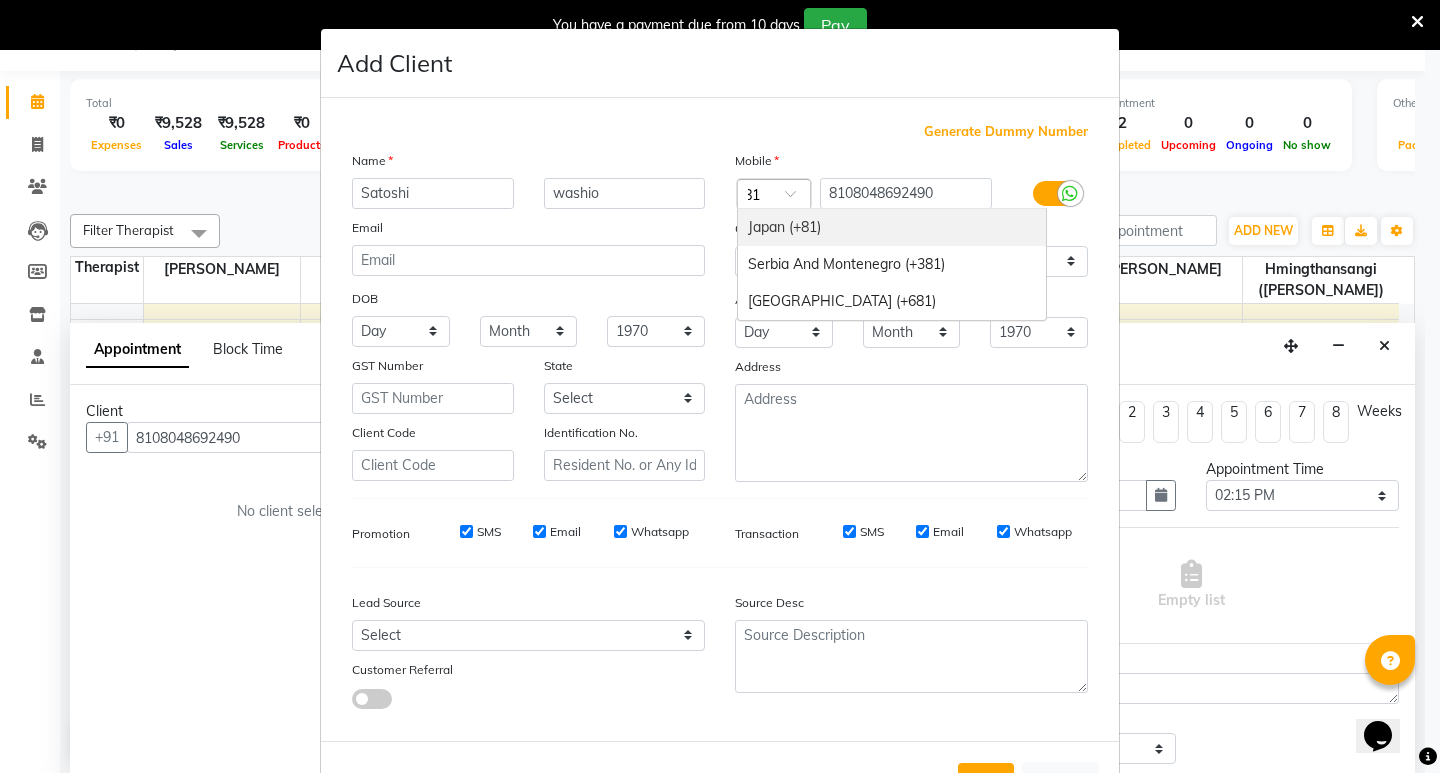 click on "Japan (+81)" at bounding box center (892, 227) 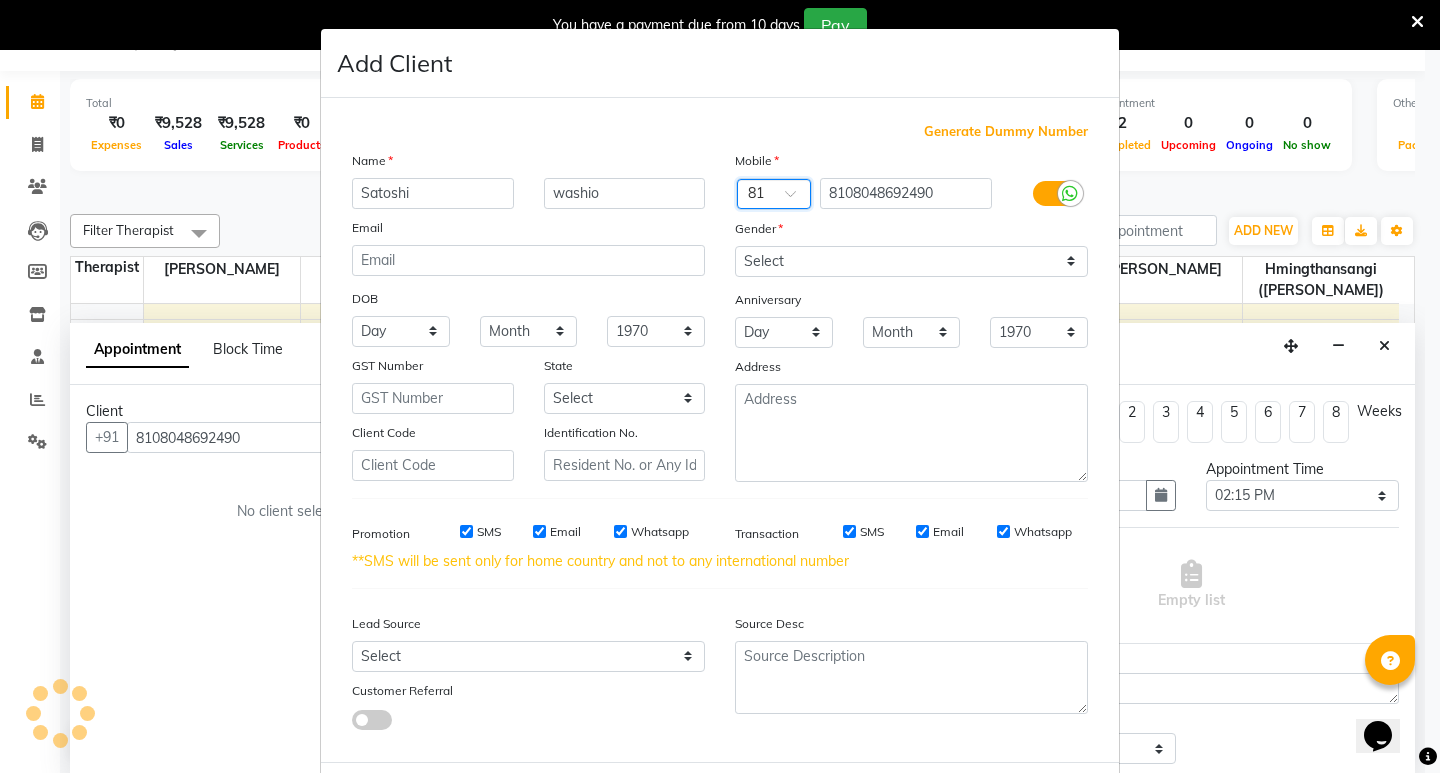 scroll, scrollTop: 0, scrollLeft: 0, axis: both 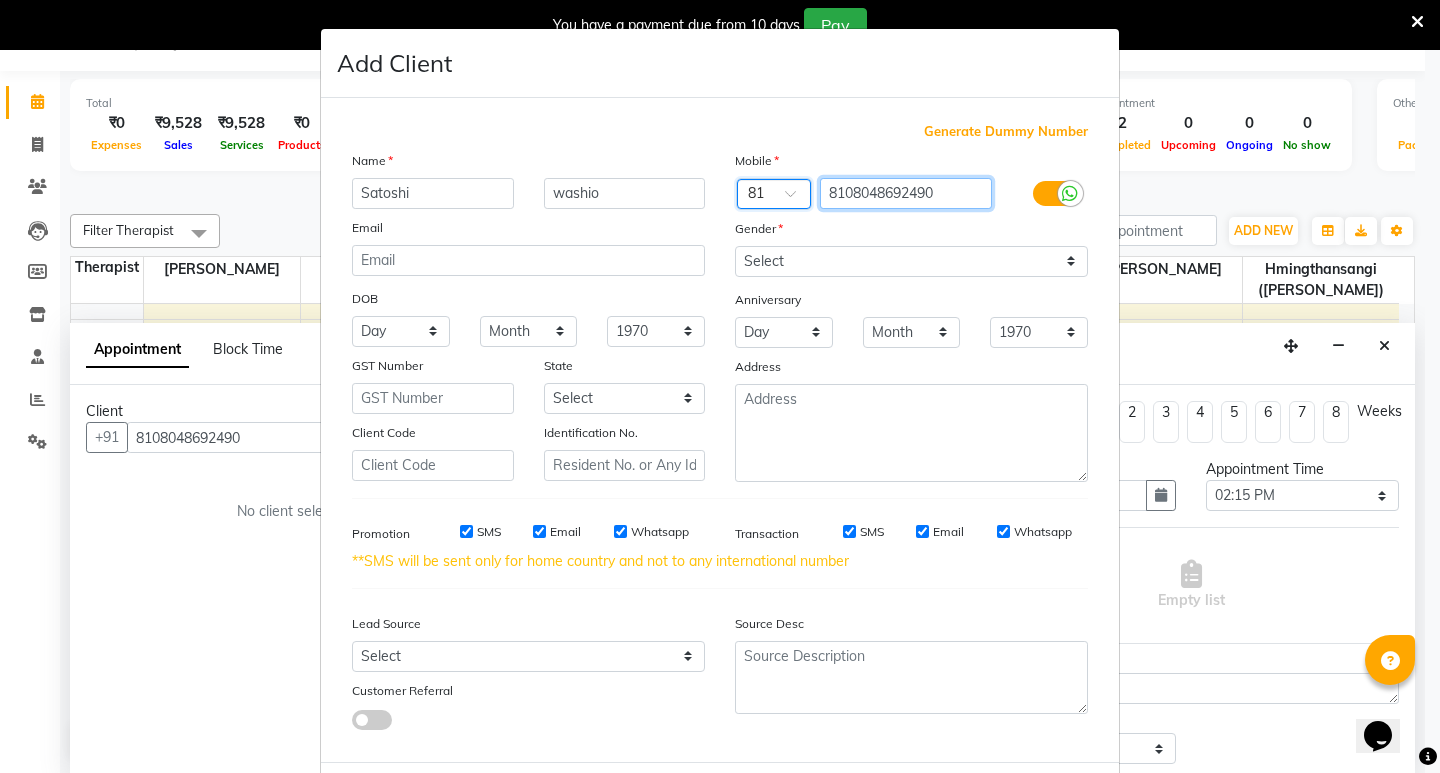 click on "8108048692490" at bounding box center [906, 193] 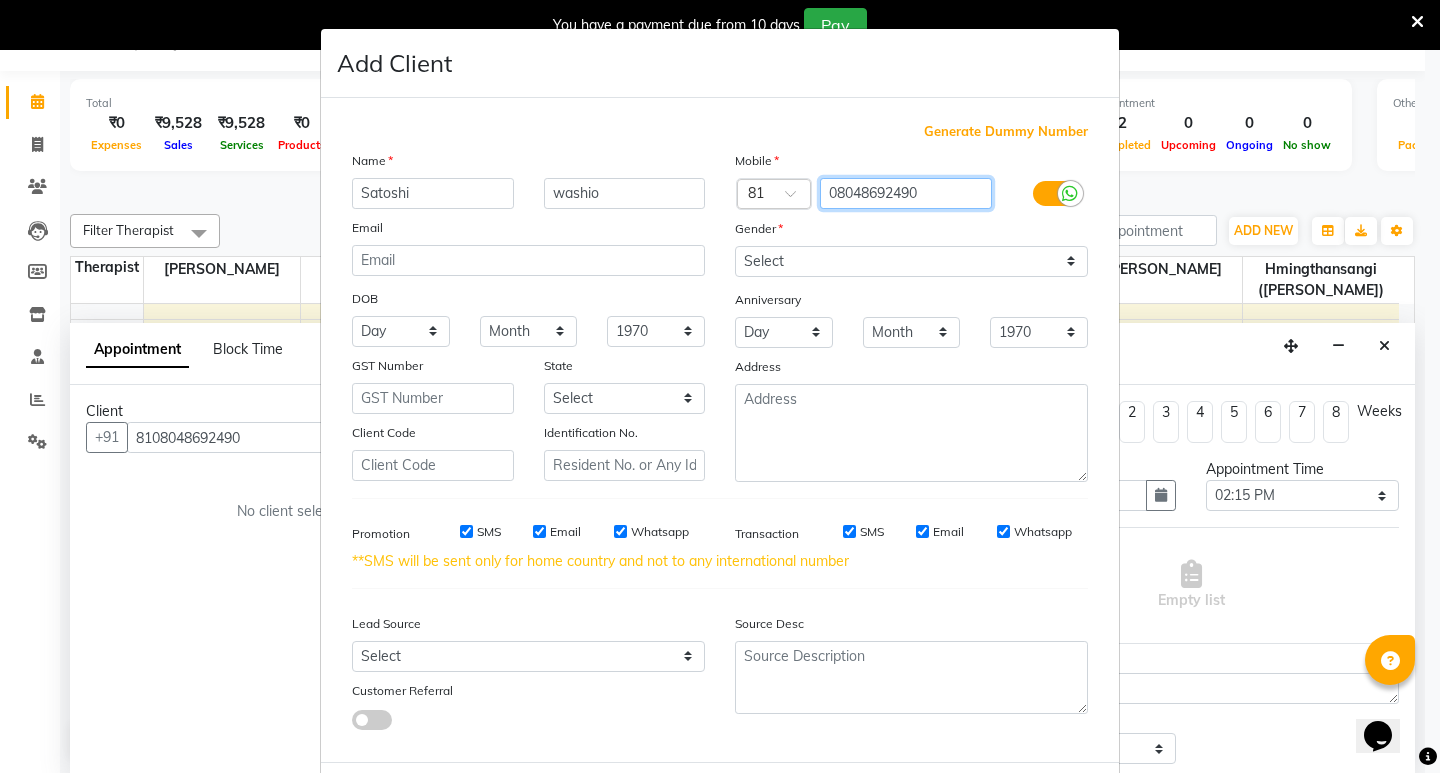 click on "08048692490" at bounding box center [906, 193] 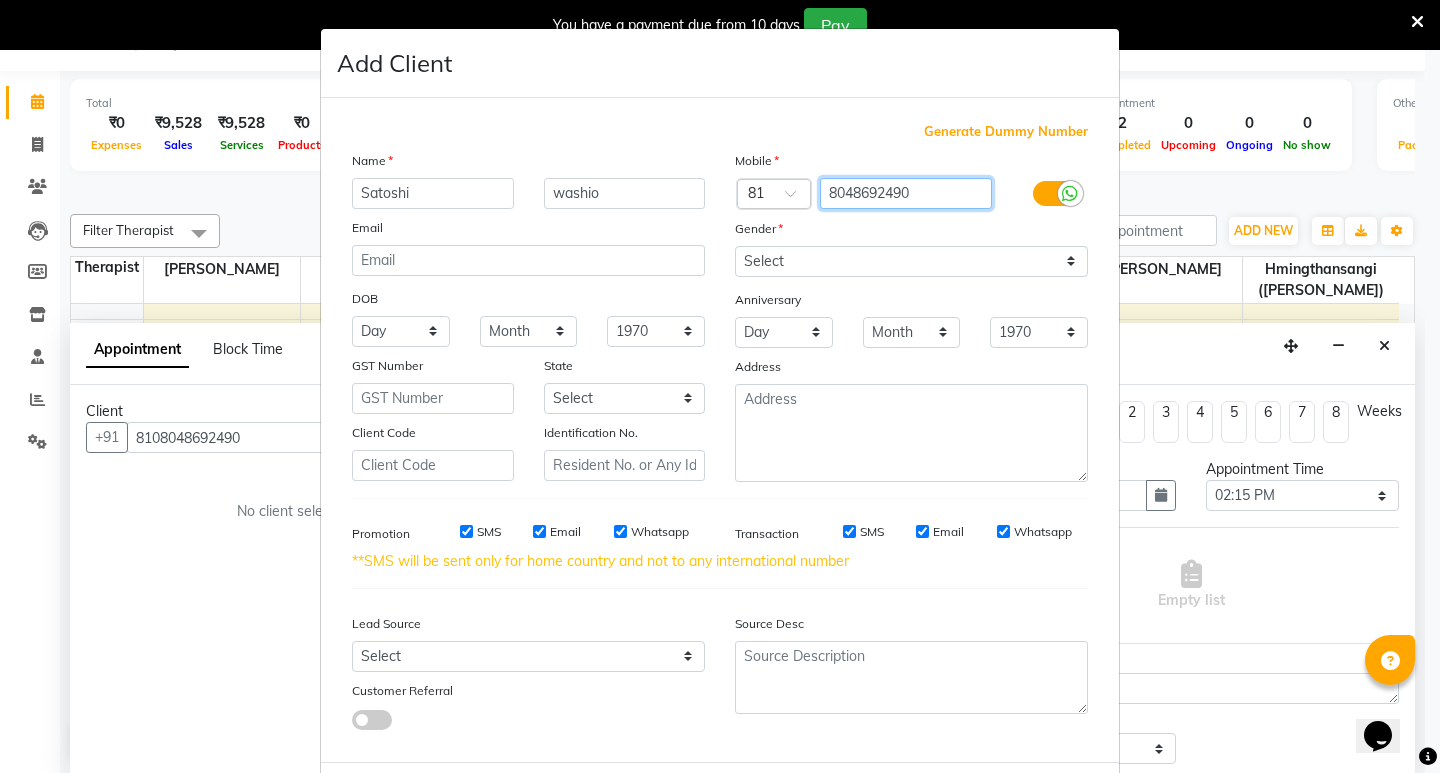 type on "8048692490" 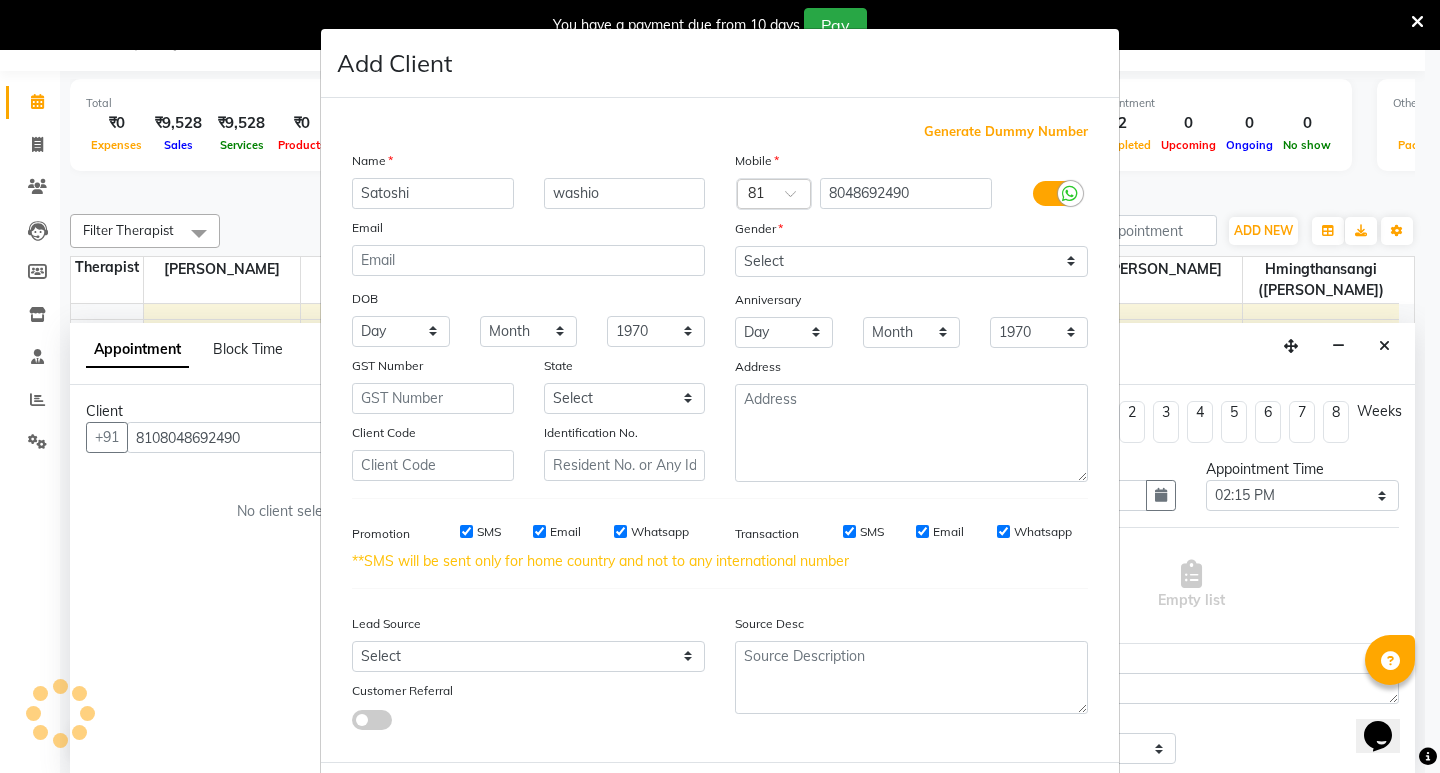 click on "SMS" at bounding box center (466, 531) 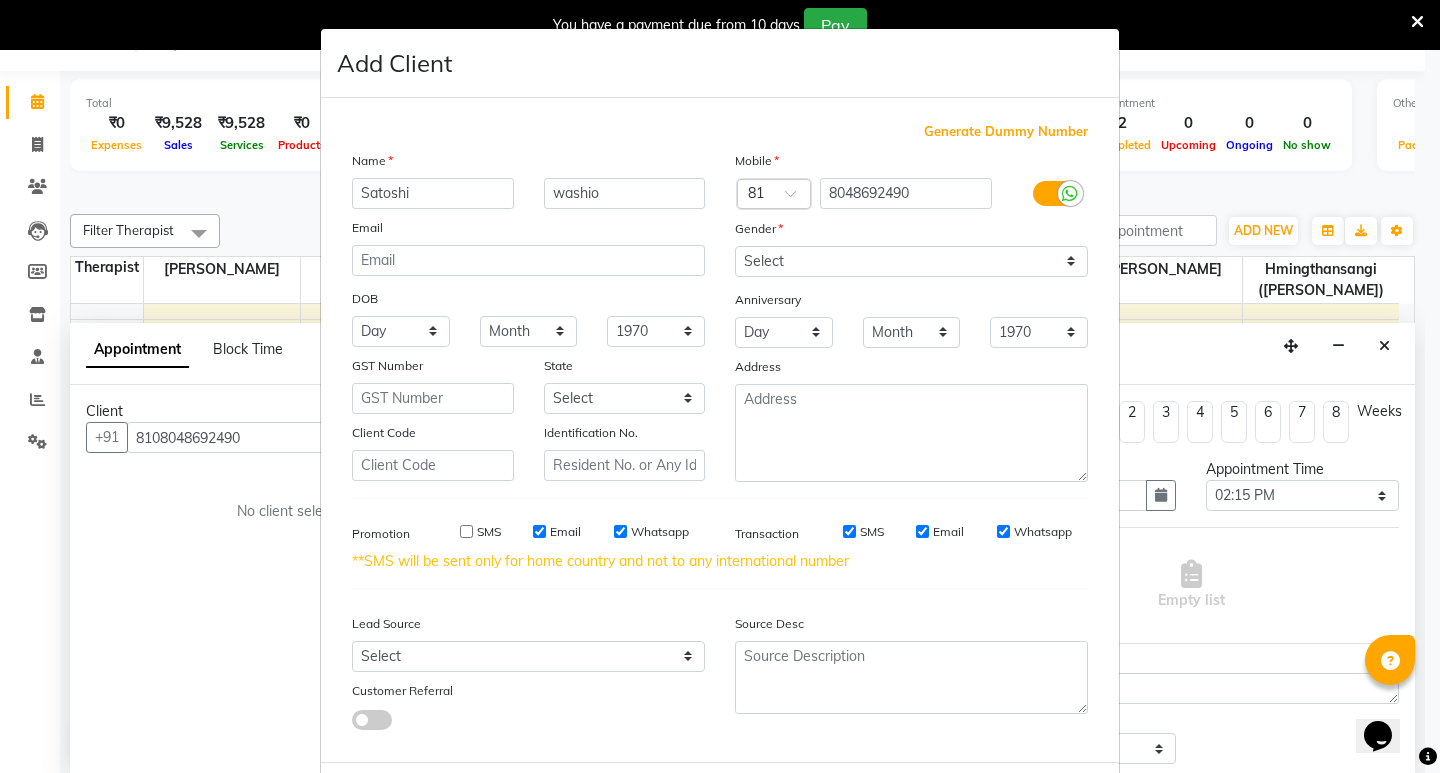 click on "SMS" at bounding box center (466, 531) 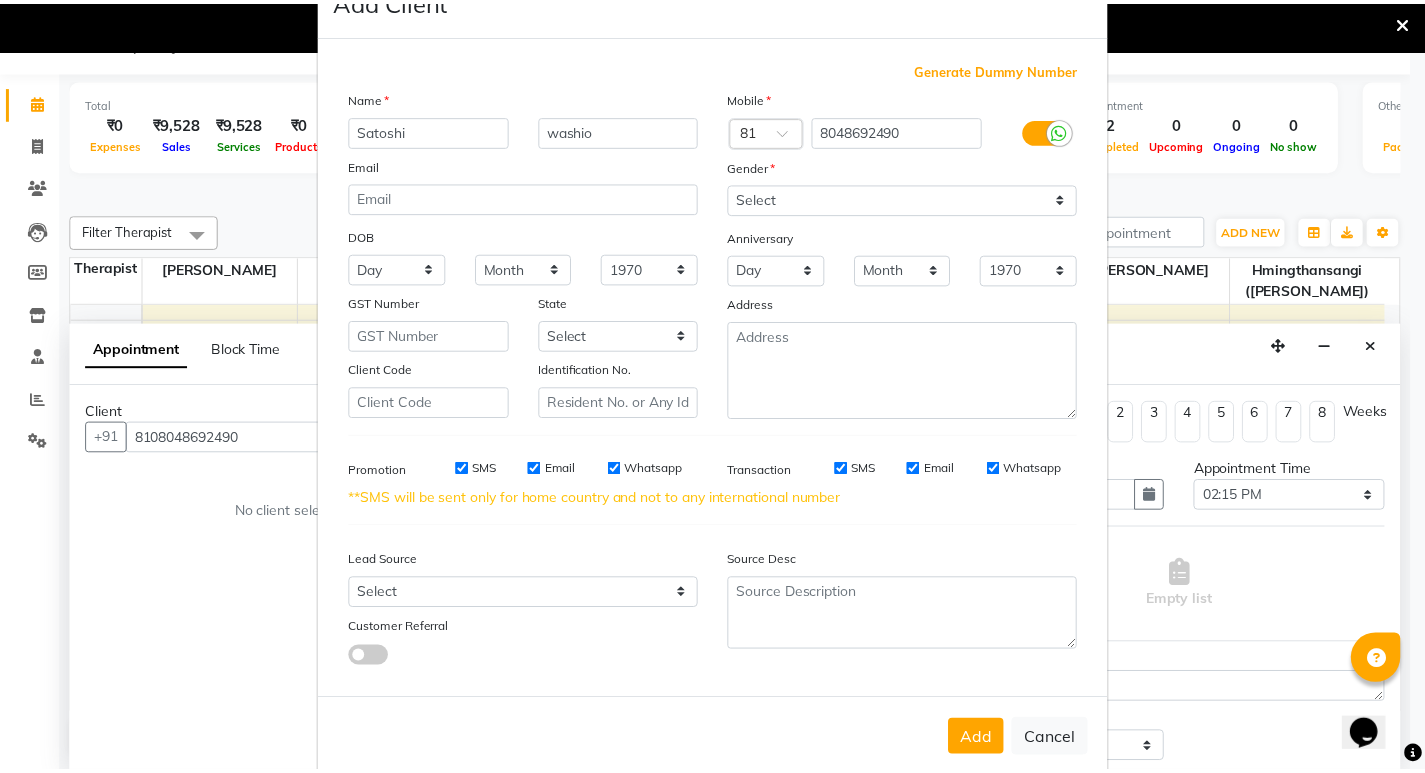scroll, scrollTop: 97, scrollLeft: 0, axis: vertical 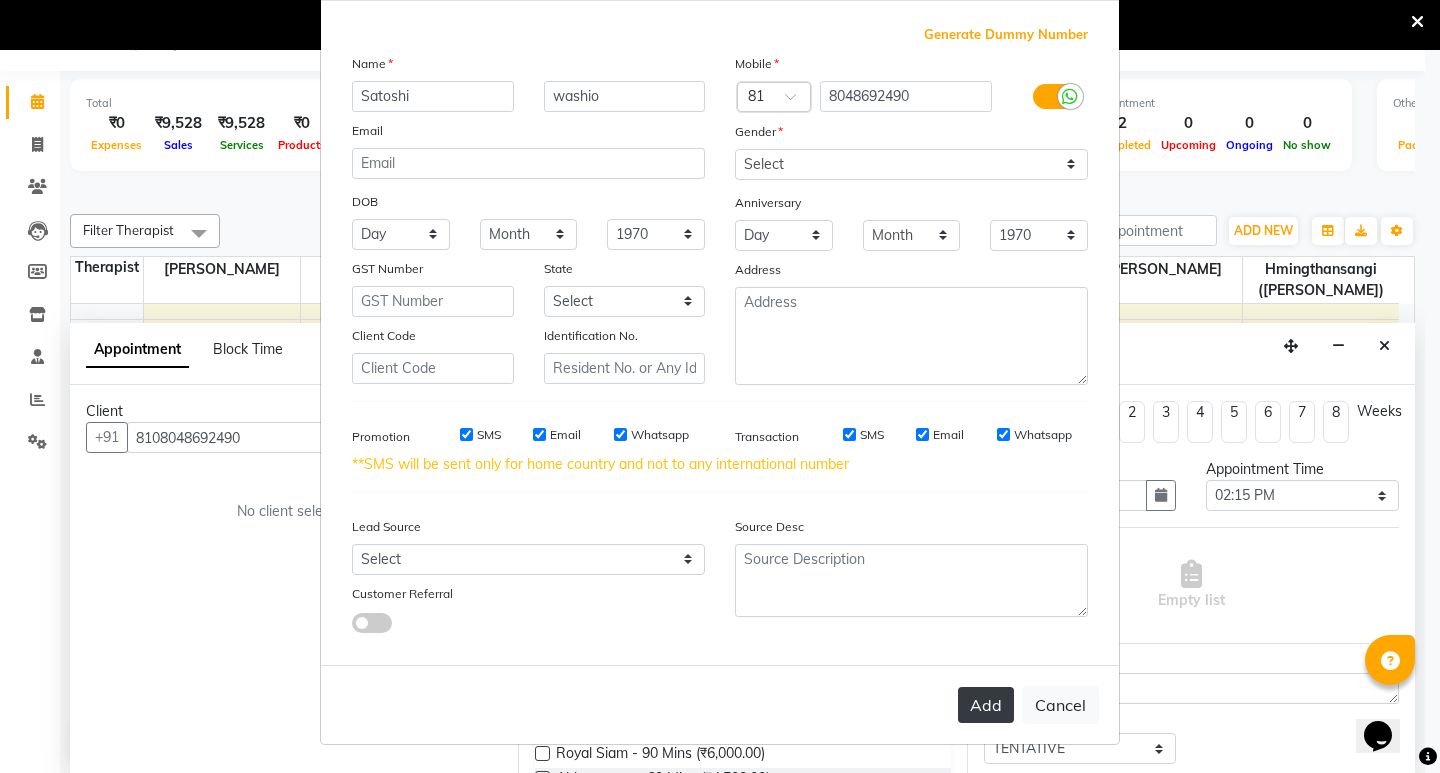 click on "Add" at bounding box center [986, 705] 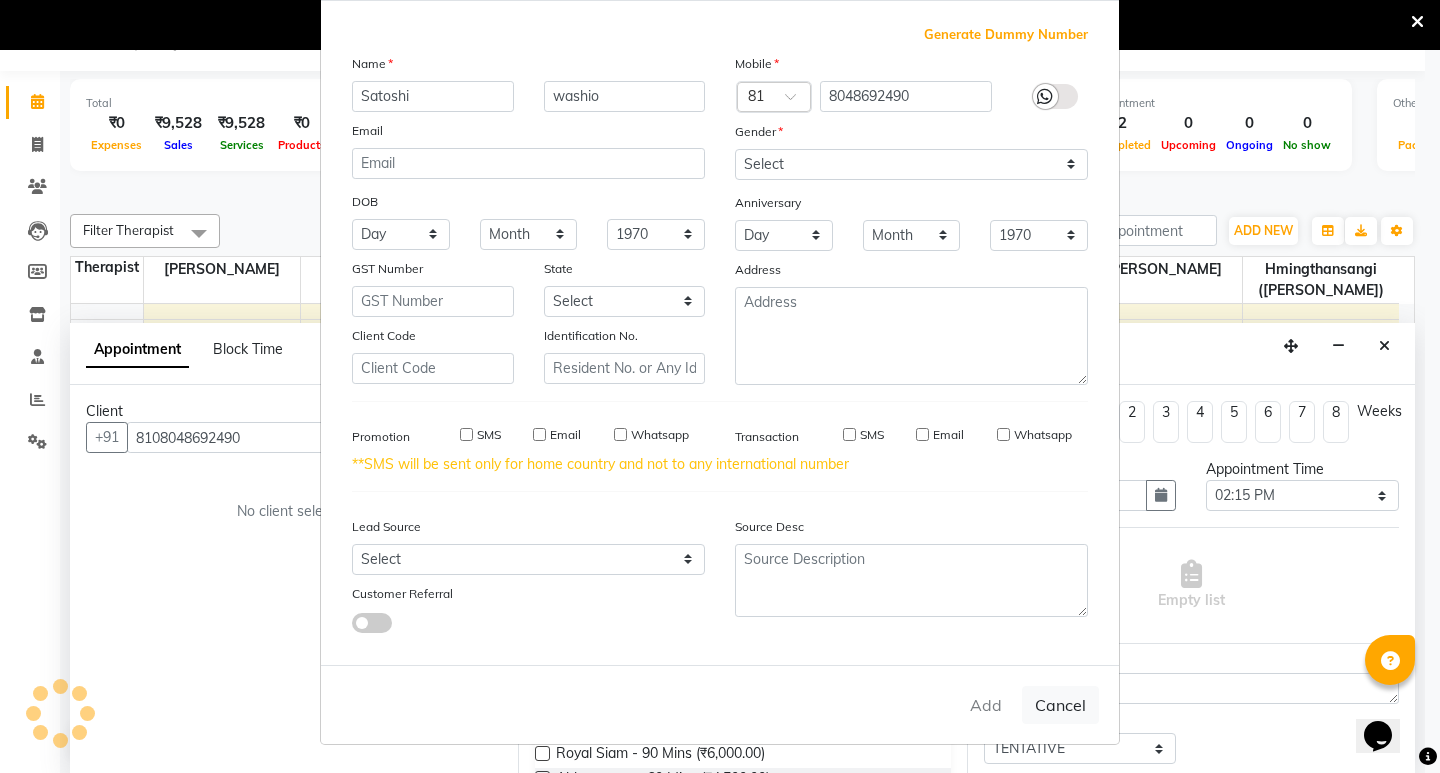 type on "8048692490" 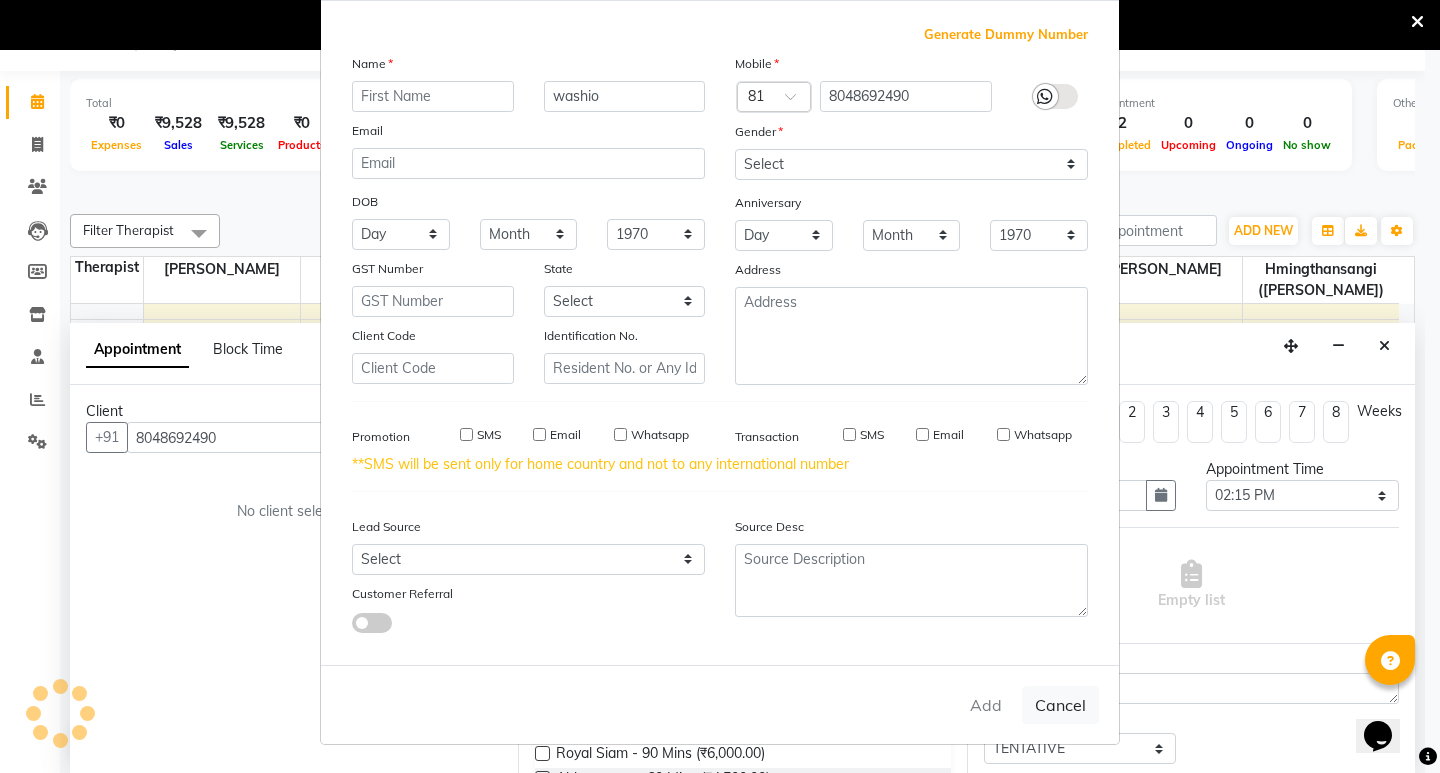 type 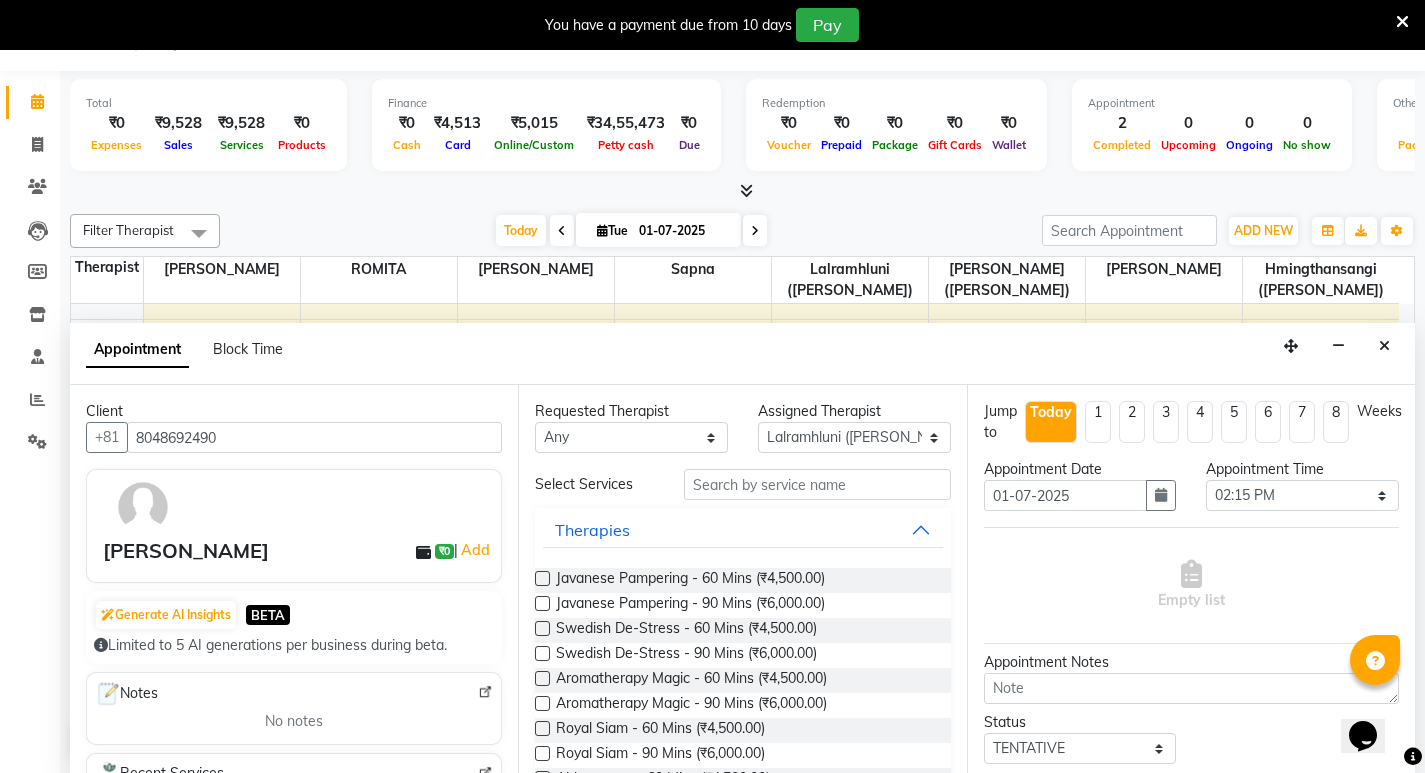scroll, scrollTop: 100, scrollLeft: 0, axis: vertical 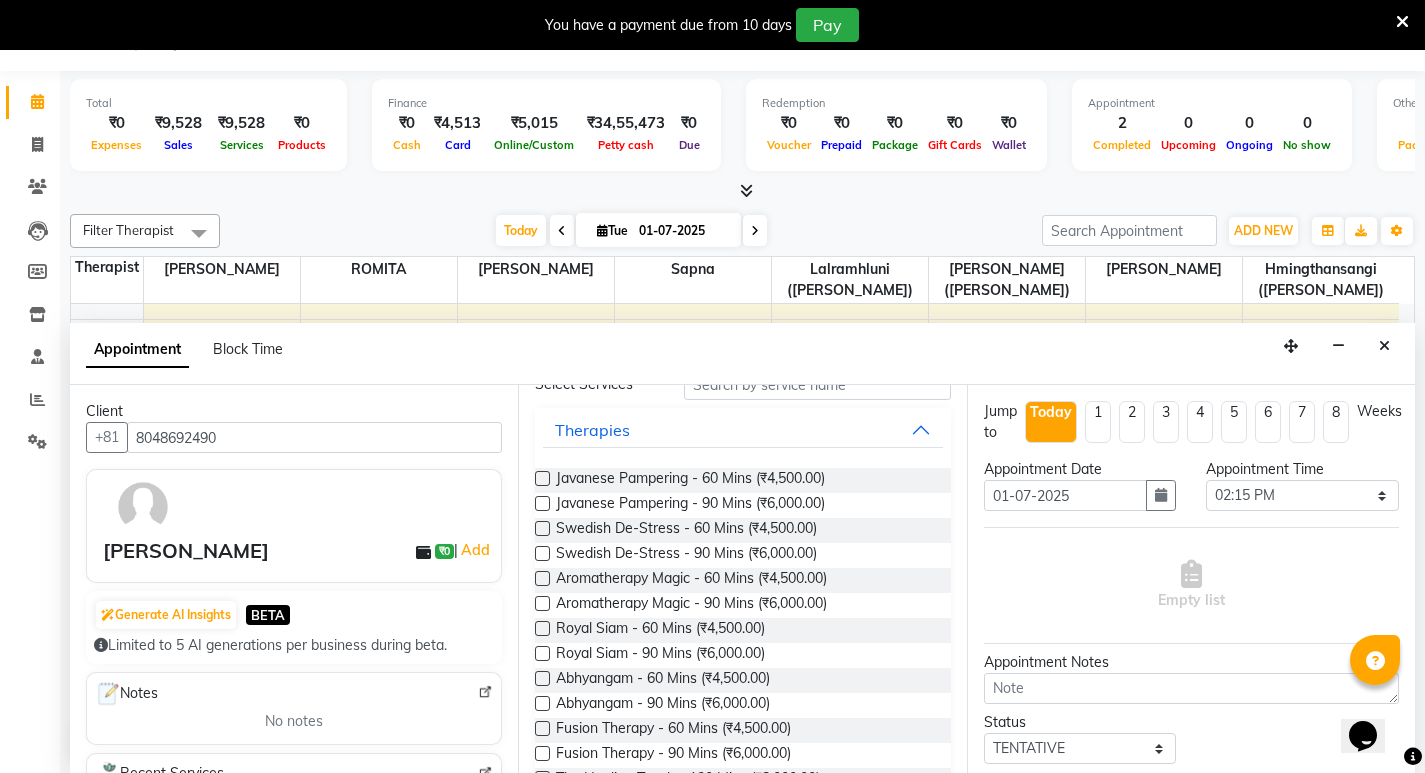 click at bounding box center (542, 653) 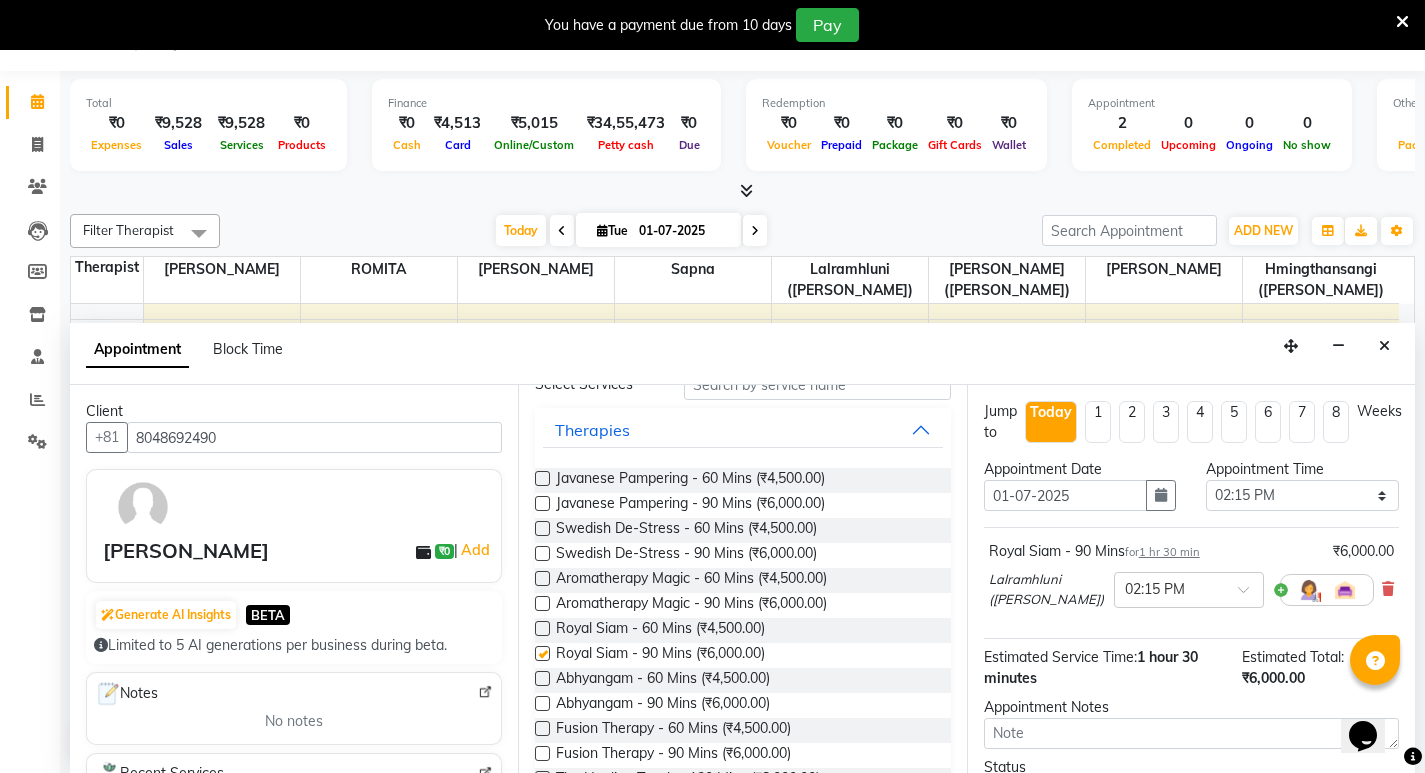 checkbox on "false" 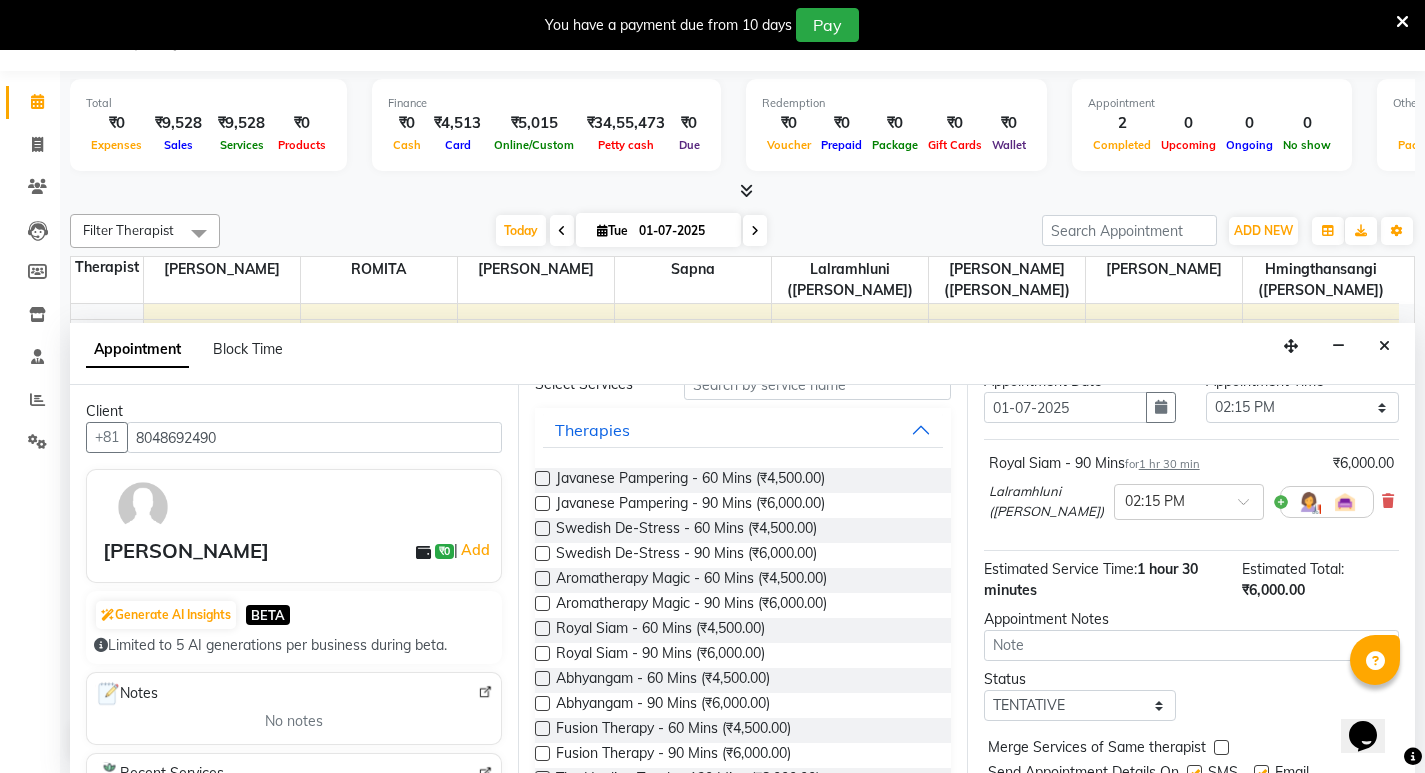 scroll, scrollTop: 177, scrollLeft: 0, axis: vertical 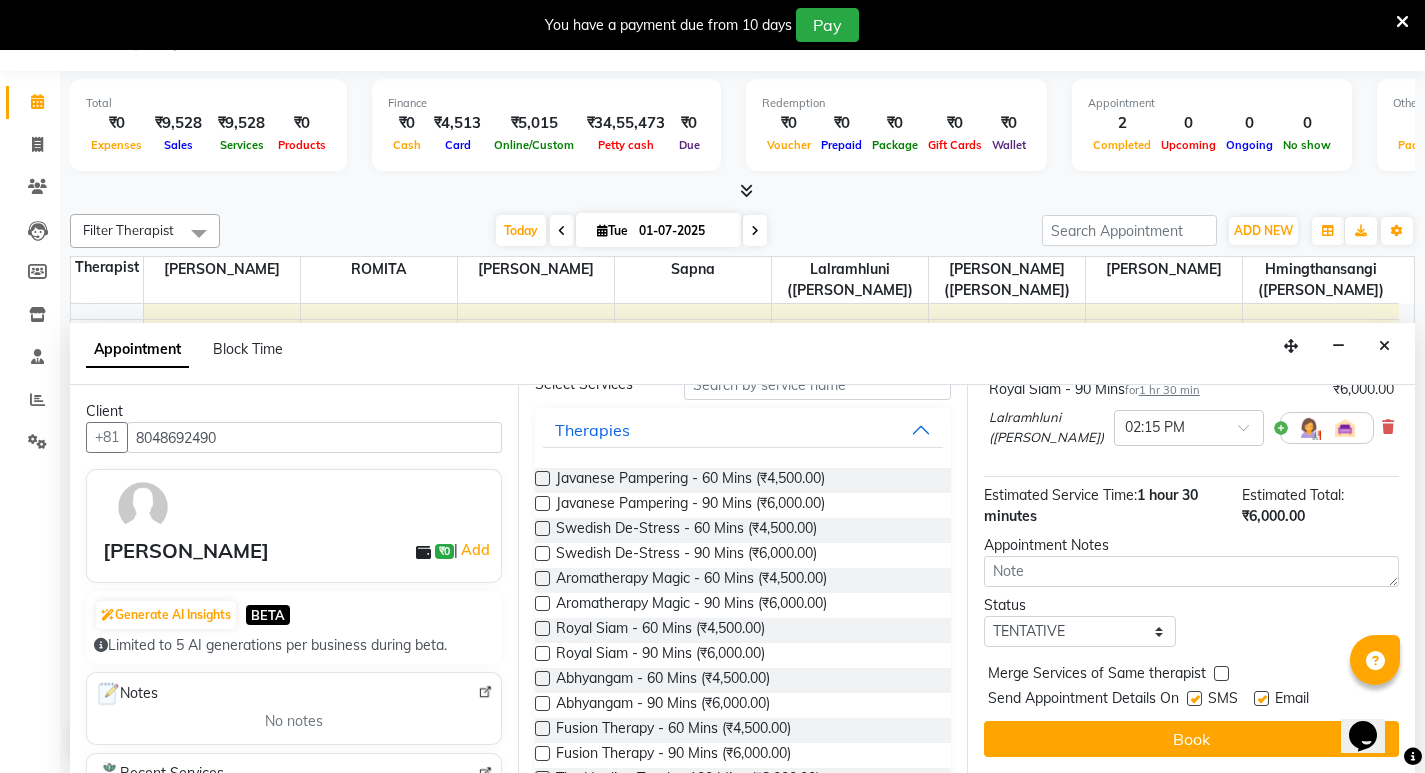 drag, startPoint x: 1109, startPoint y: 719, endPoint x: 1098, endPoint y: 712, distance: 13.038404 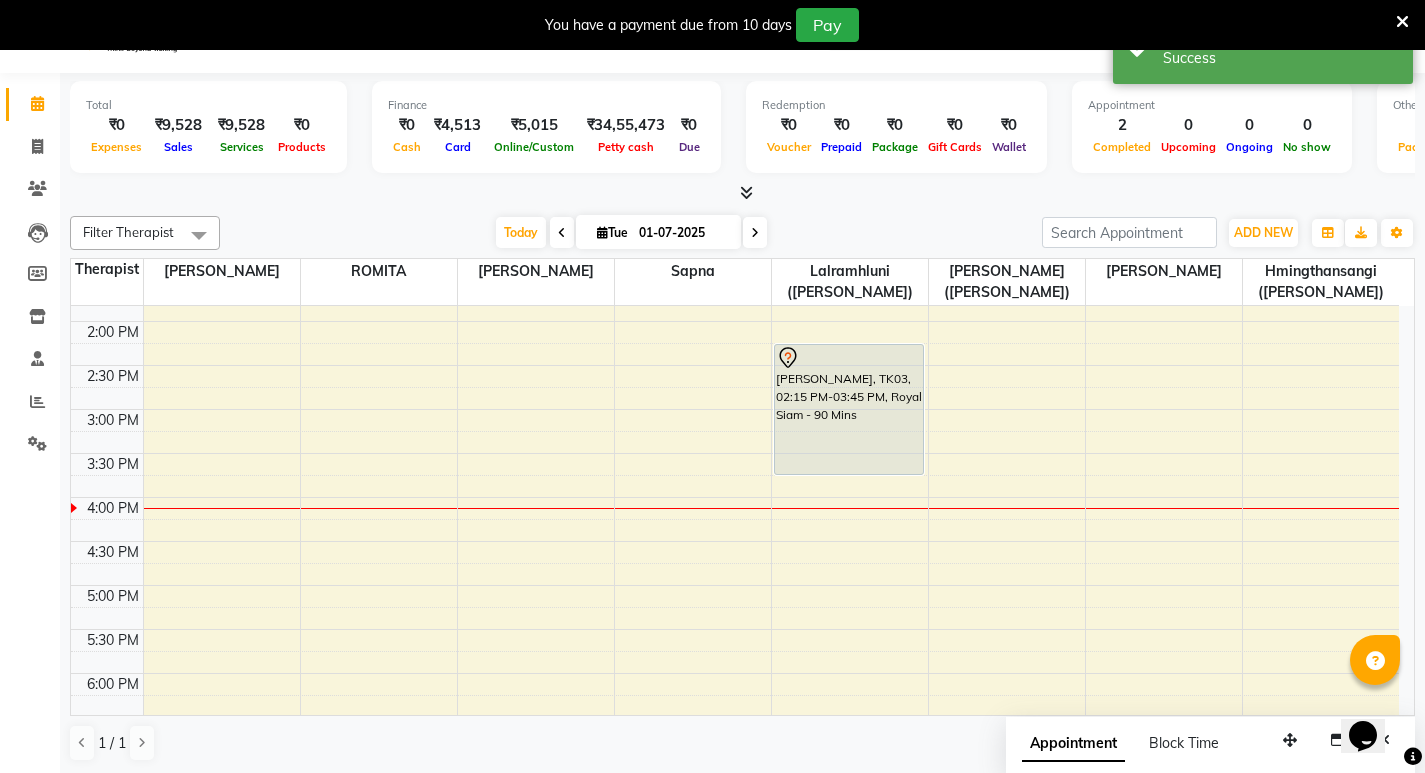 scroll, scrollTop: 0, scrollLeft: 0, axis: both 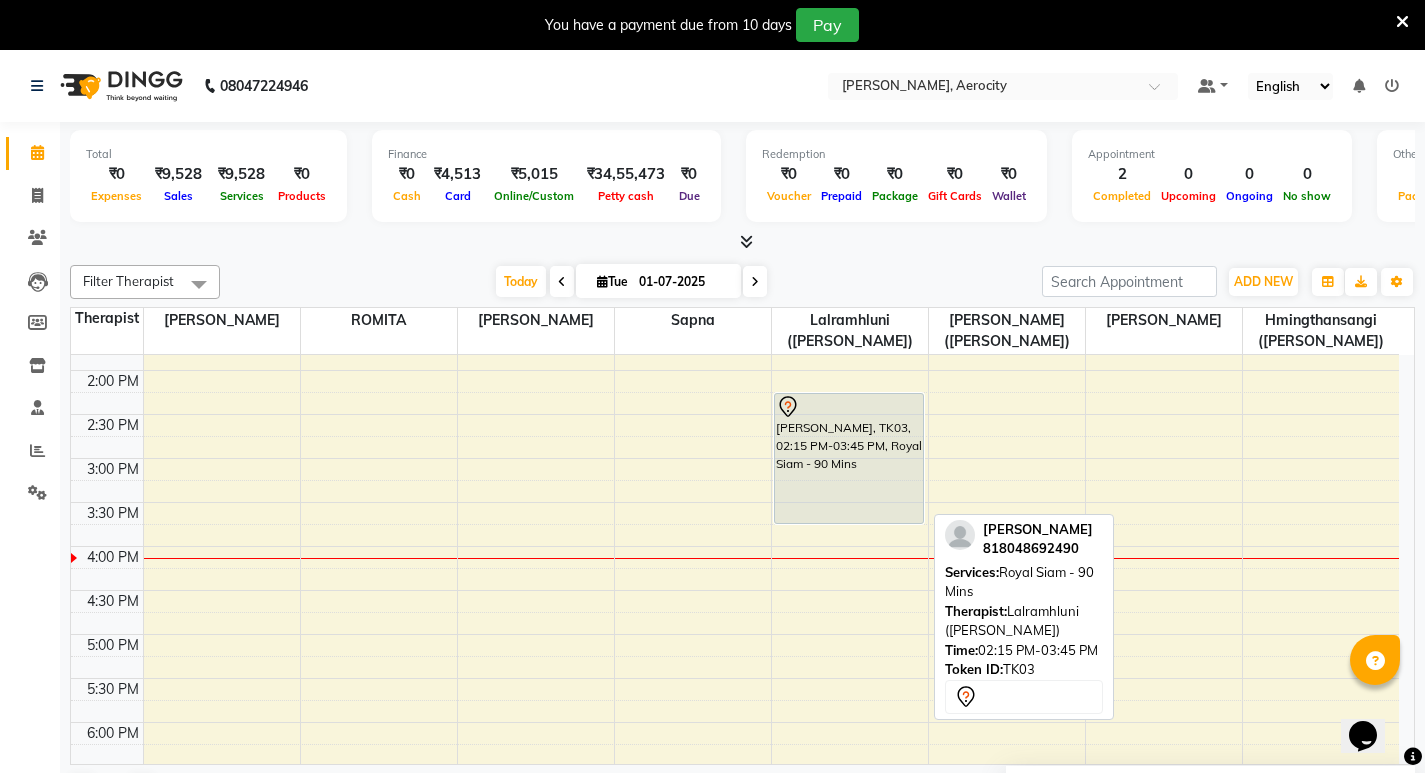 click on "[PERSON_NAME], TK03, 02:15 PM-03:45 PM, Royal Siam - 90 Mins" at bounding box center (849, 458) 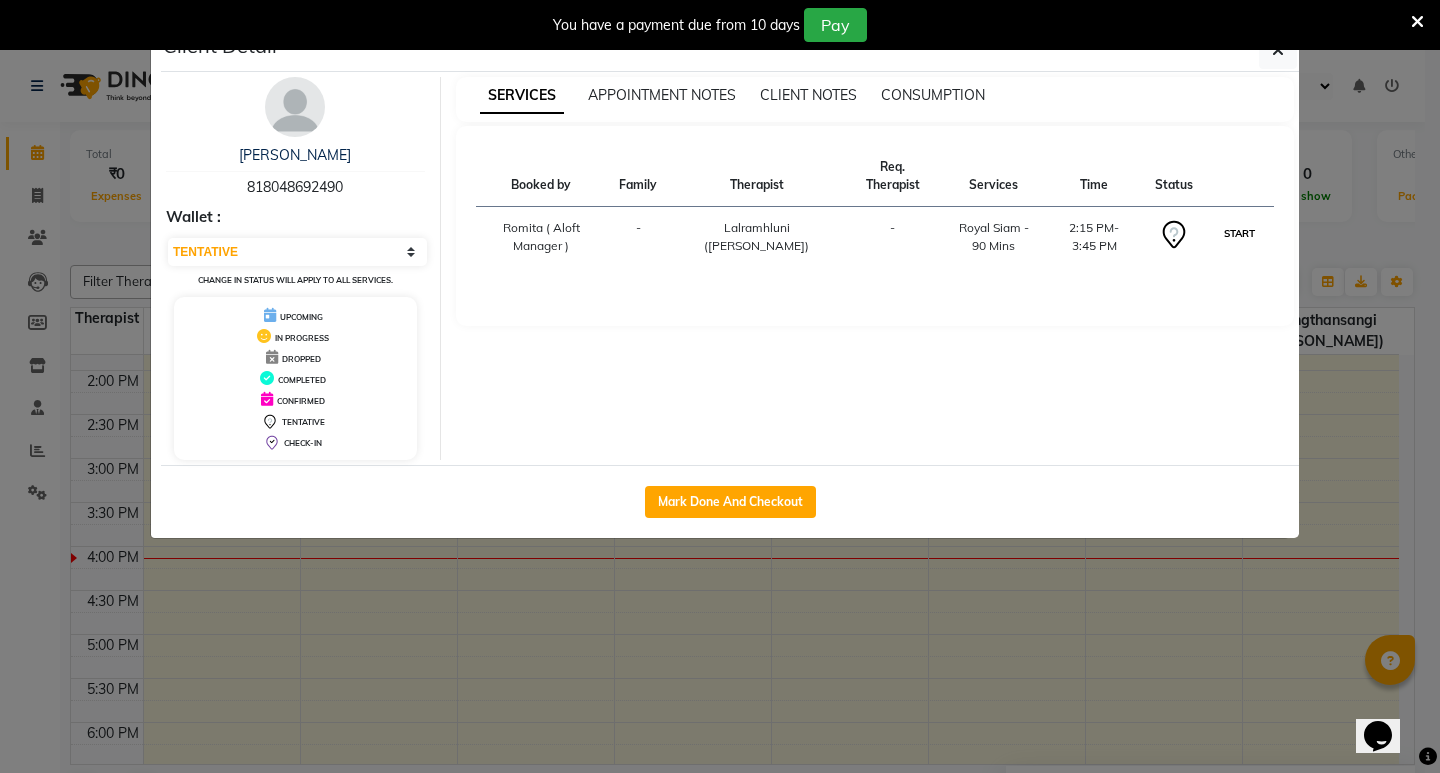 click on "START" at bounding box center (1239, 233) 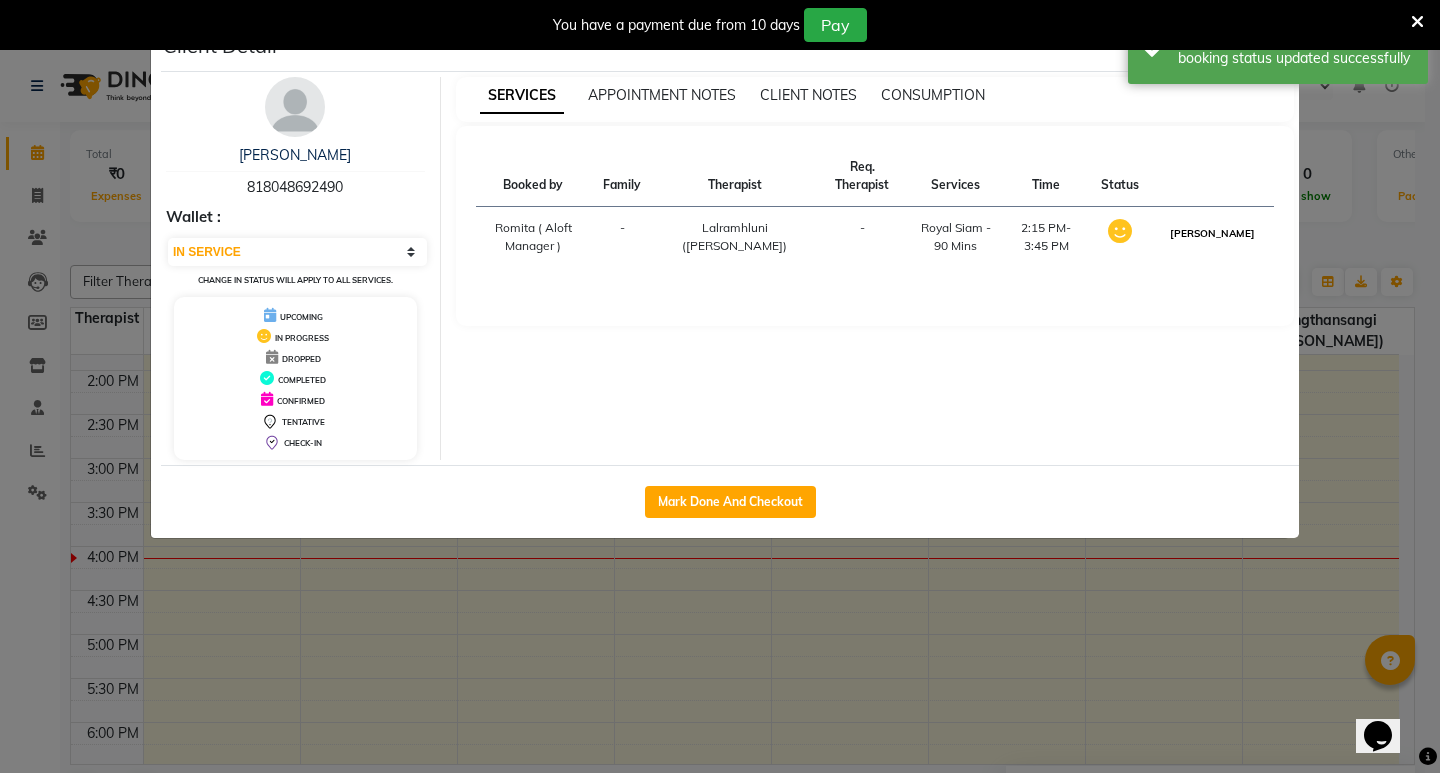 click on "[PERSON_NAME]" at bounding box center (1212, 233) 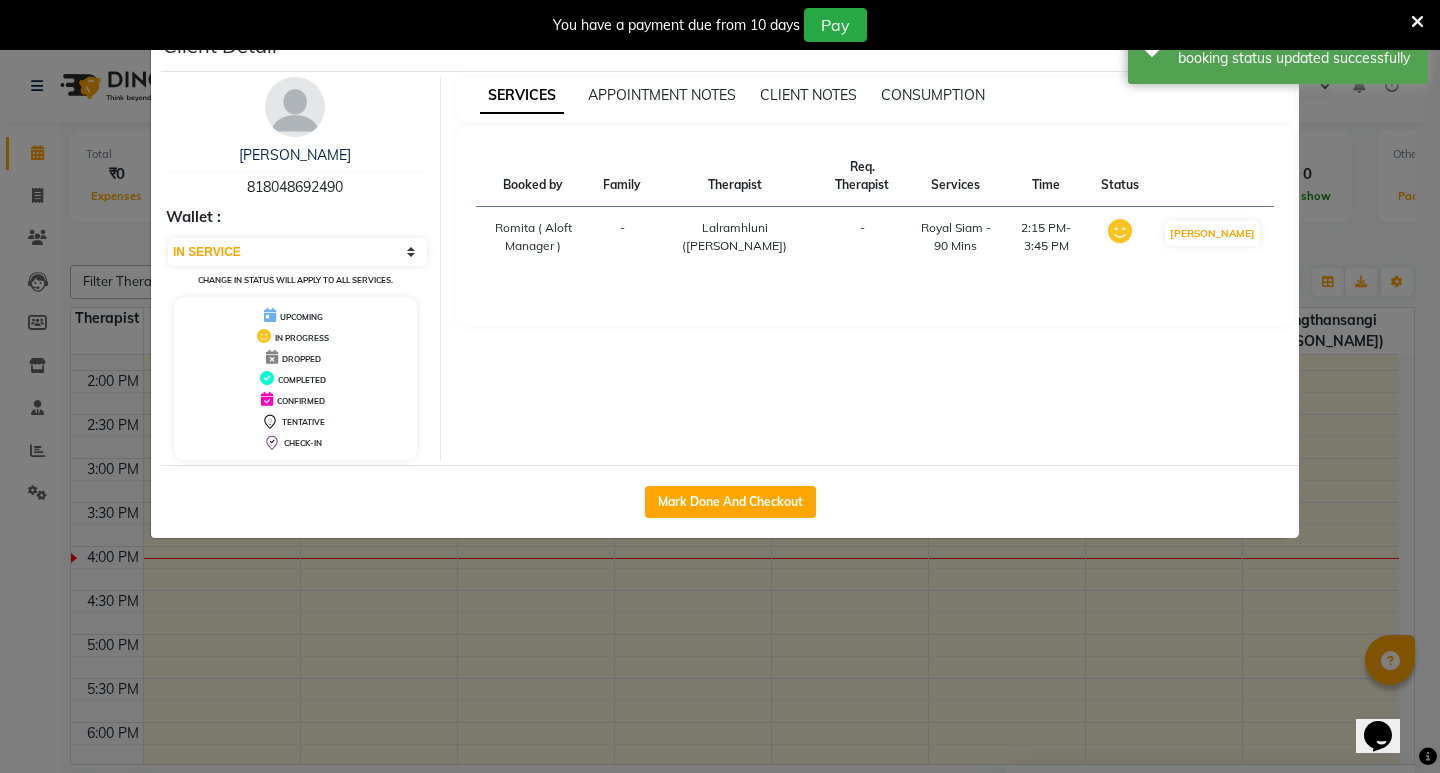 select on "3" 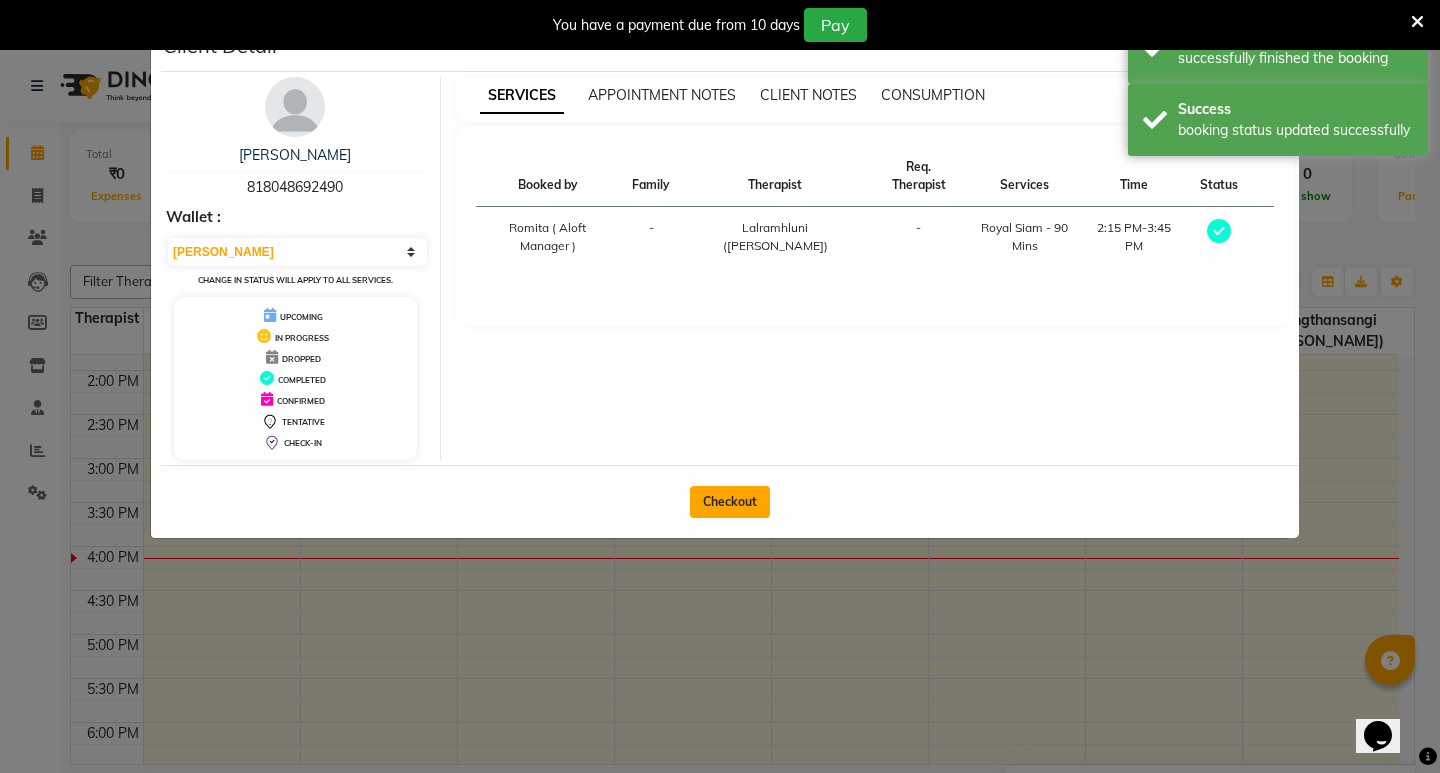 click on "Checkout" 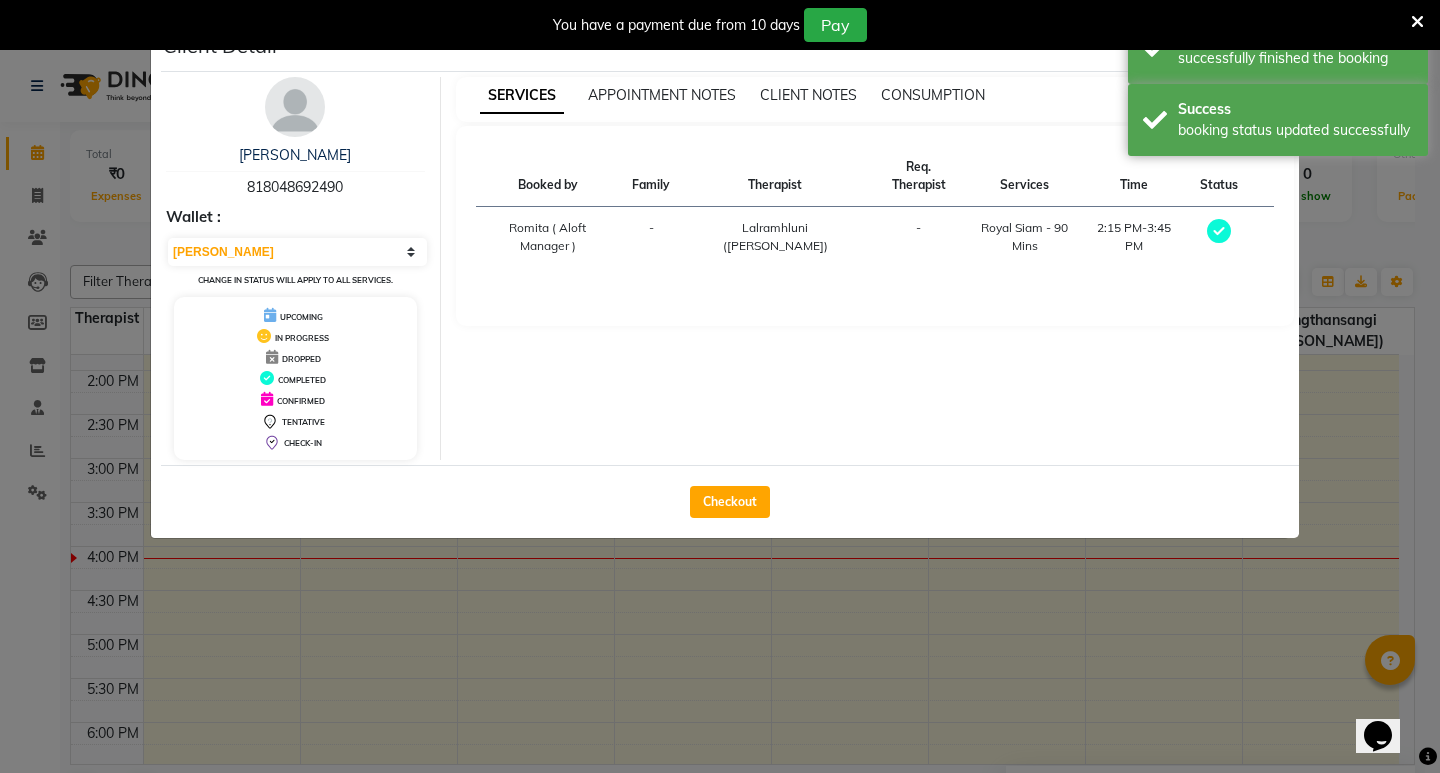 select on "service" 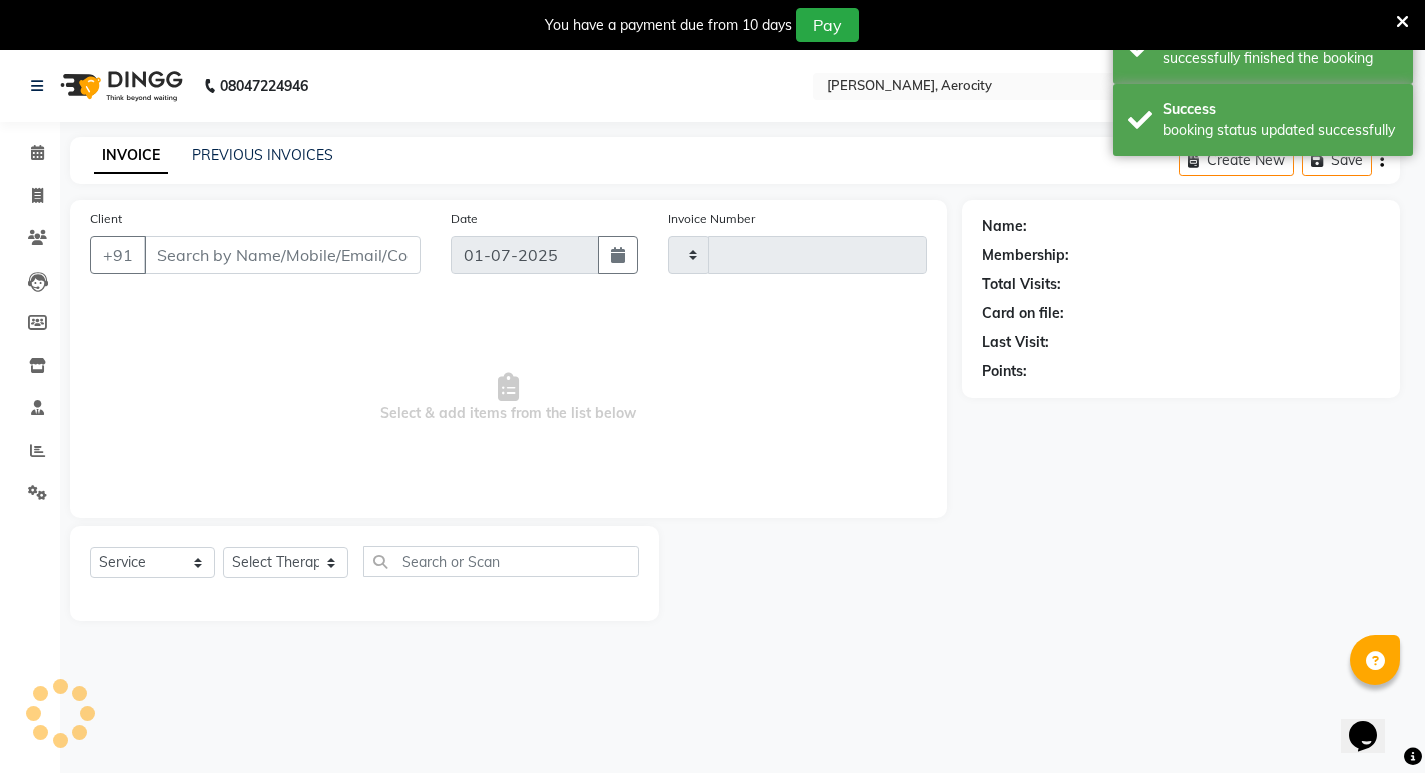type on "0897" 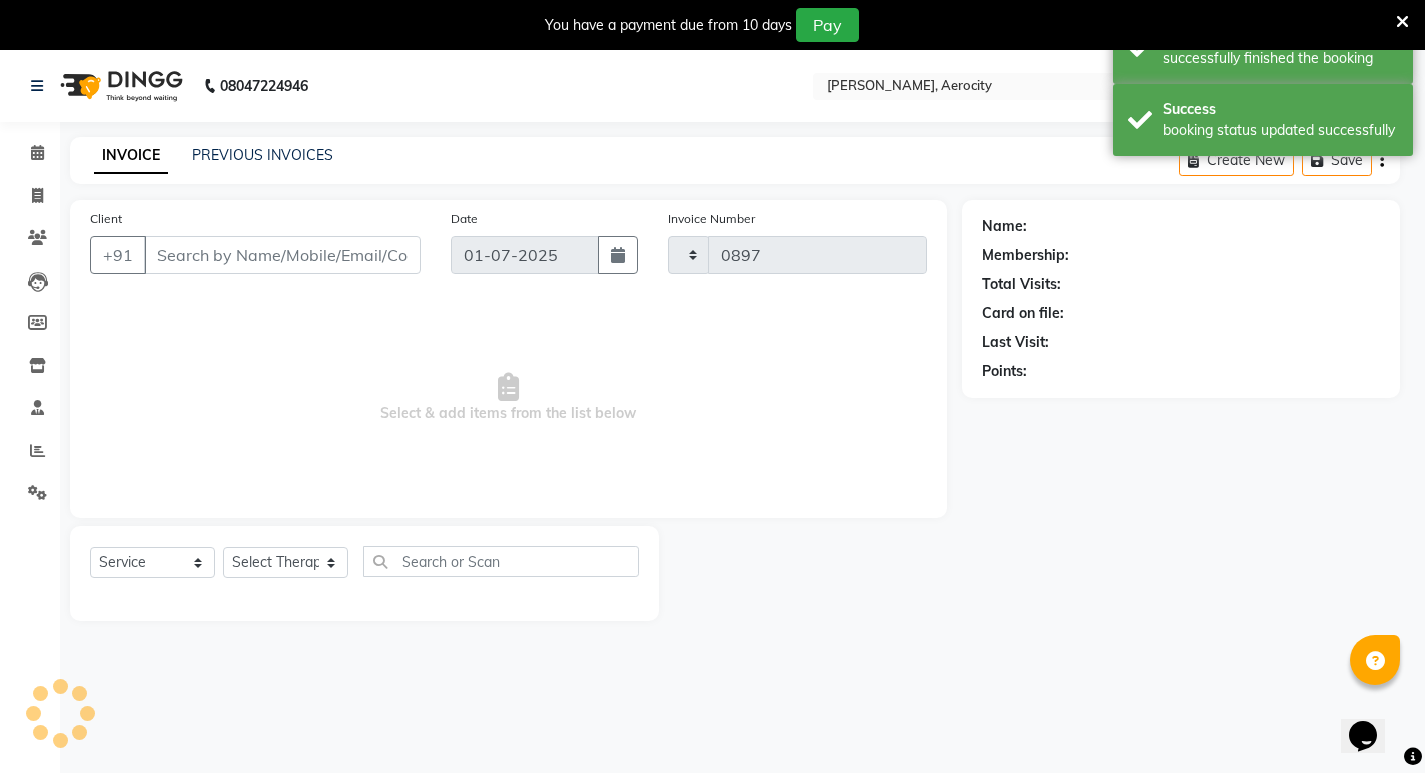 select on "6403" 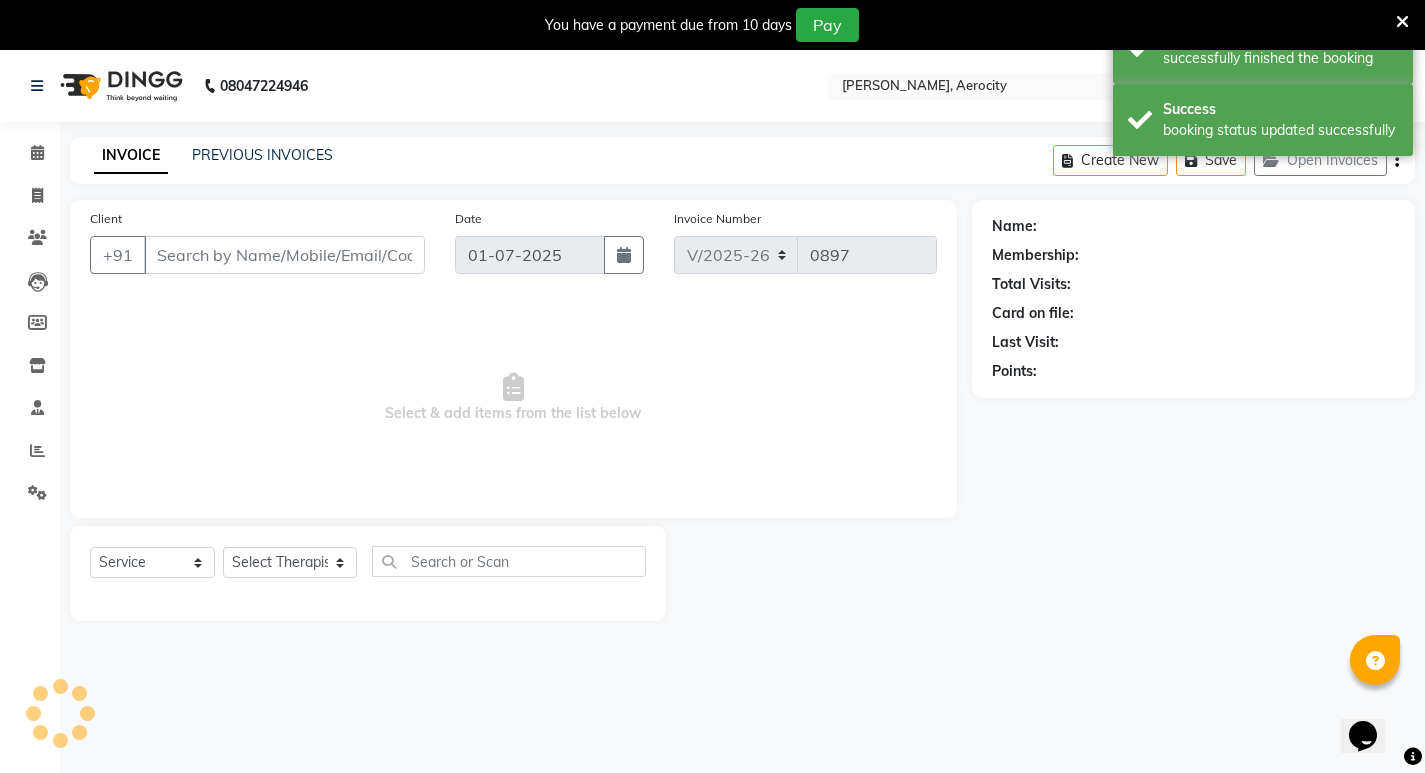 type on "818048692490" 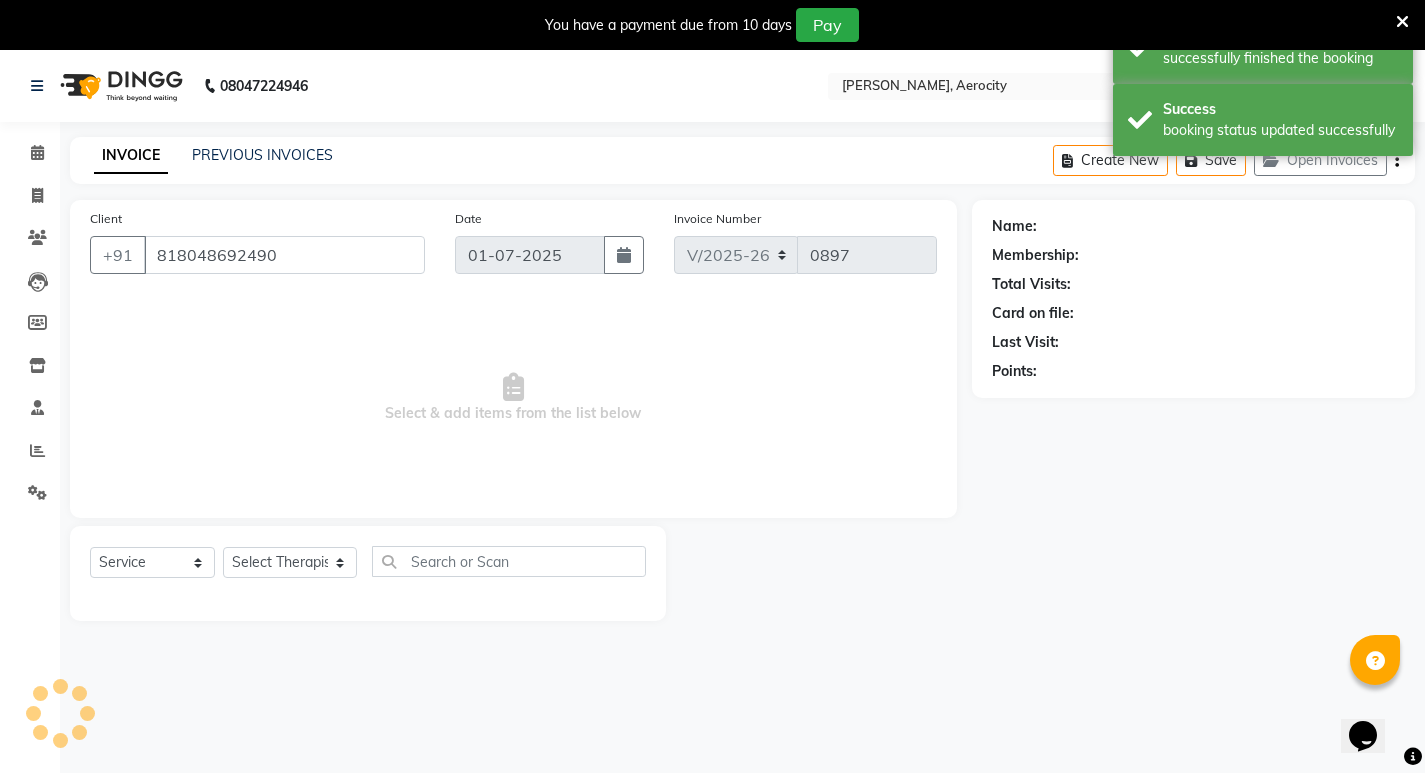 select on "48459" 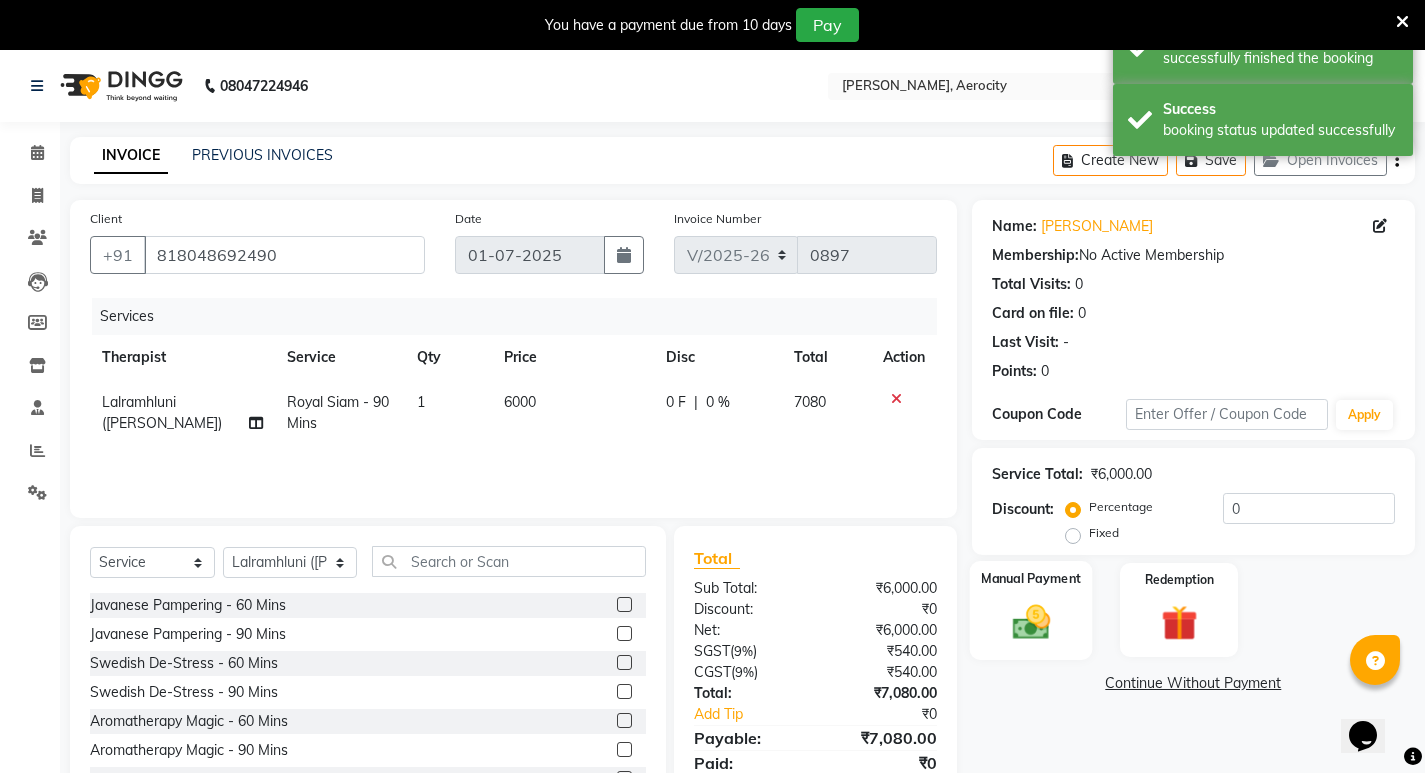 scroll, scrollTop: 78, scrollLeft: 0, axis: vertical 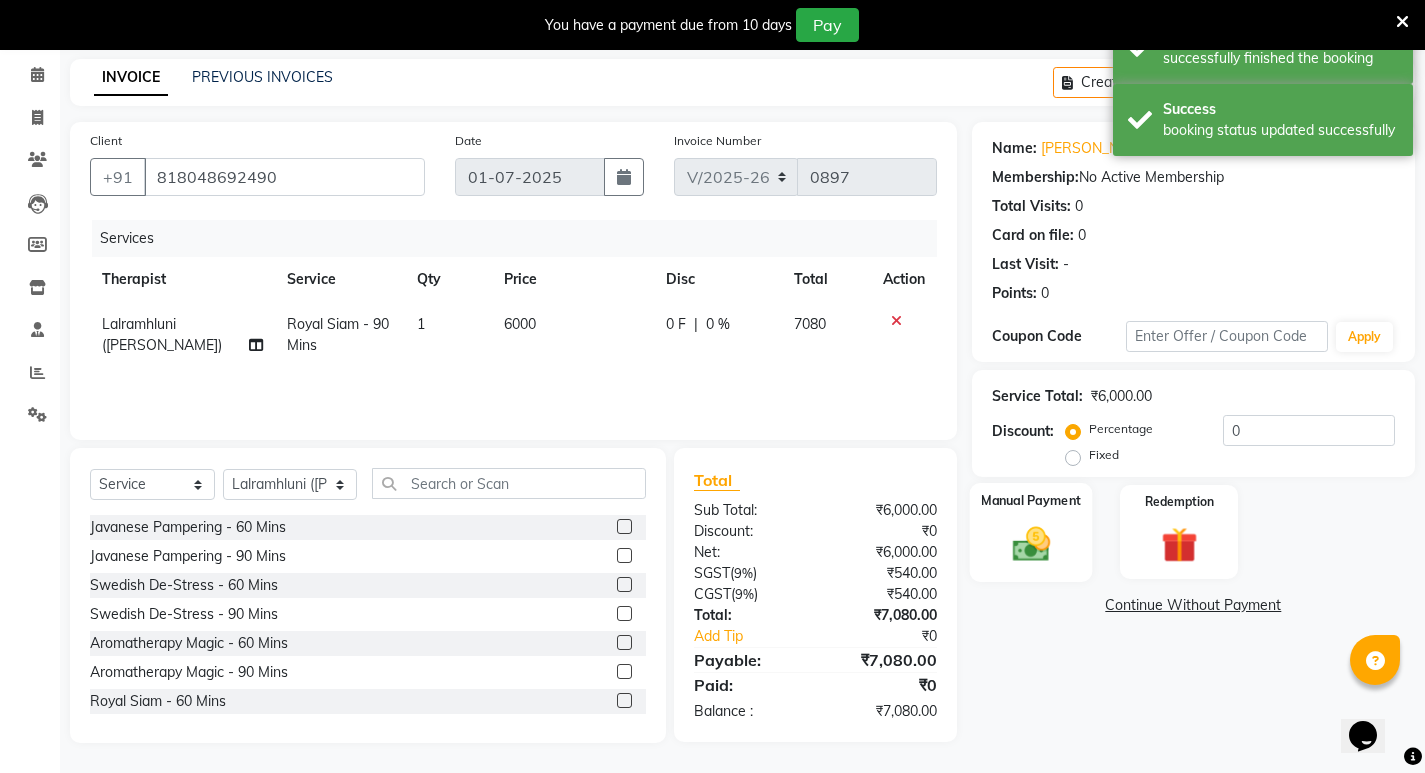 click on "Manual Payment" 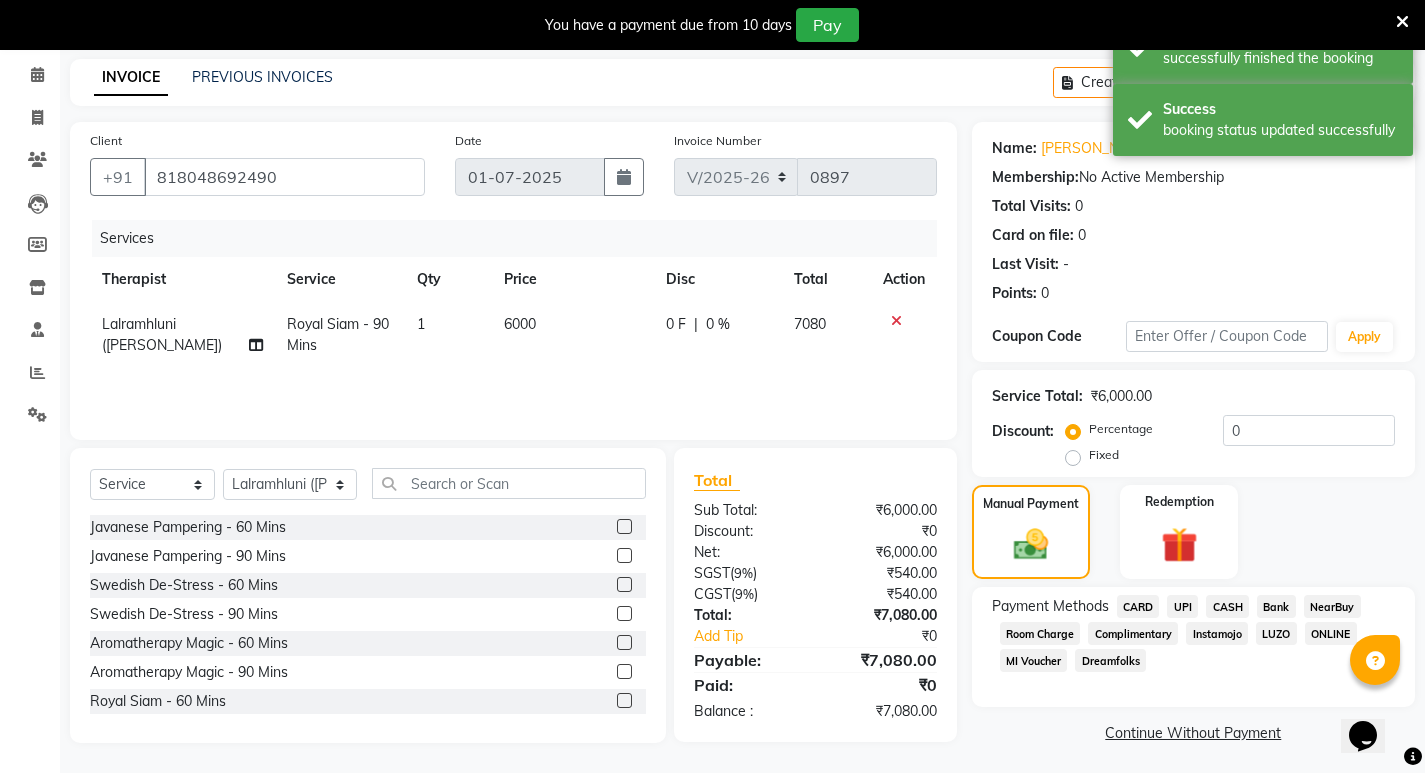 click on "CASH" 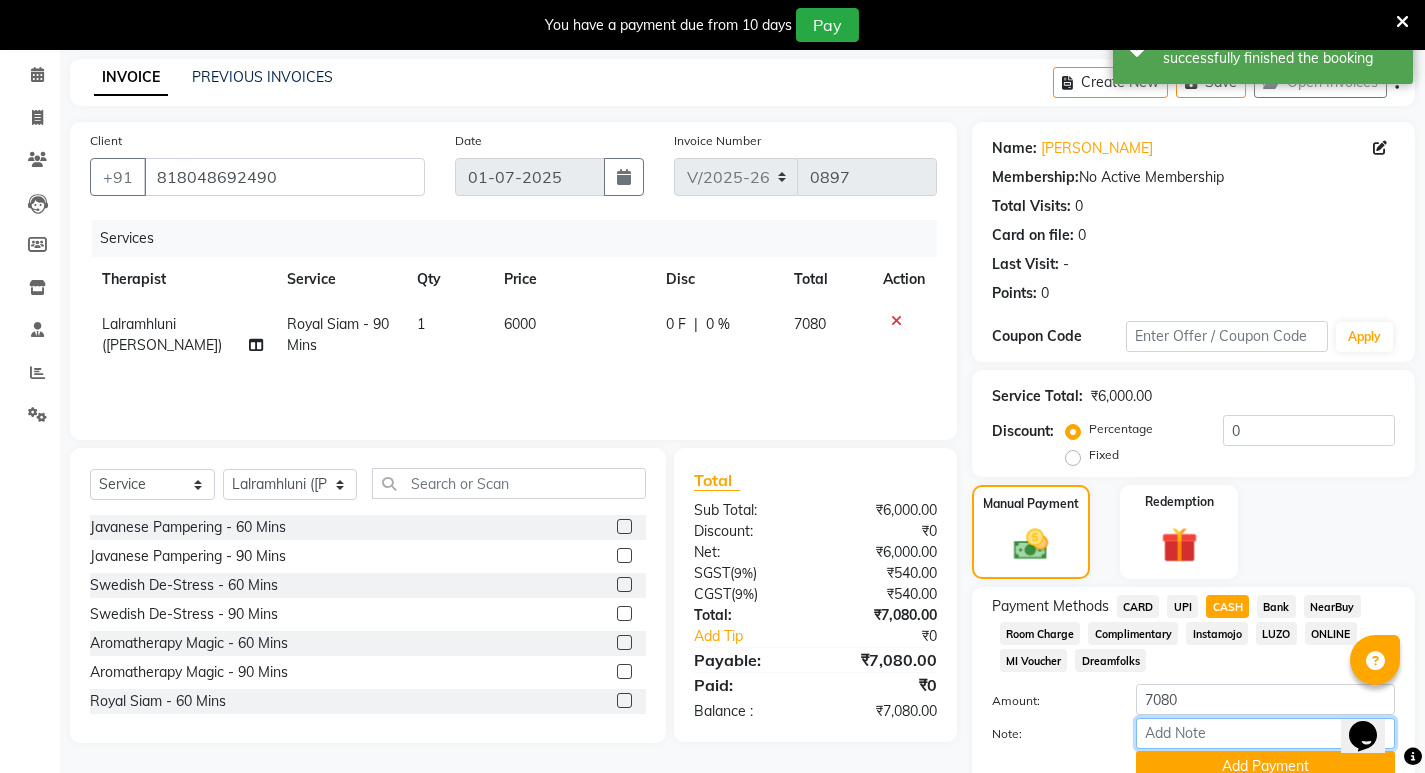 click on "Note:" at bounding box center [1265, 733] 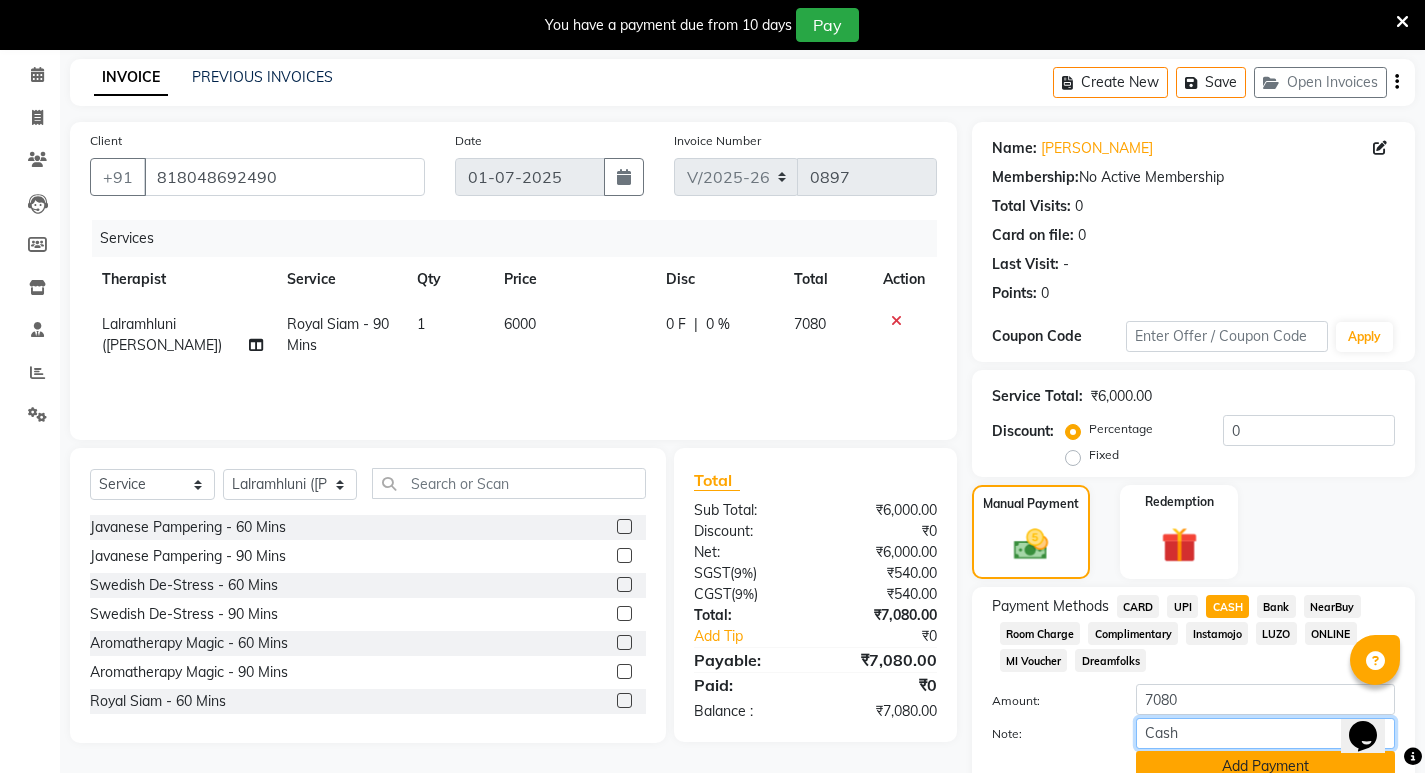 type on "Cash" 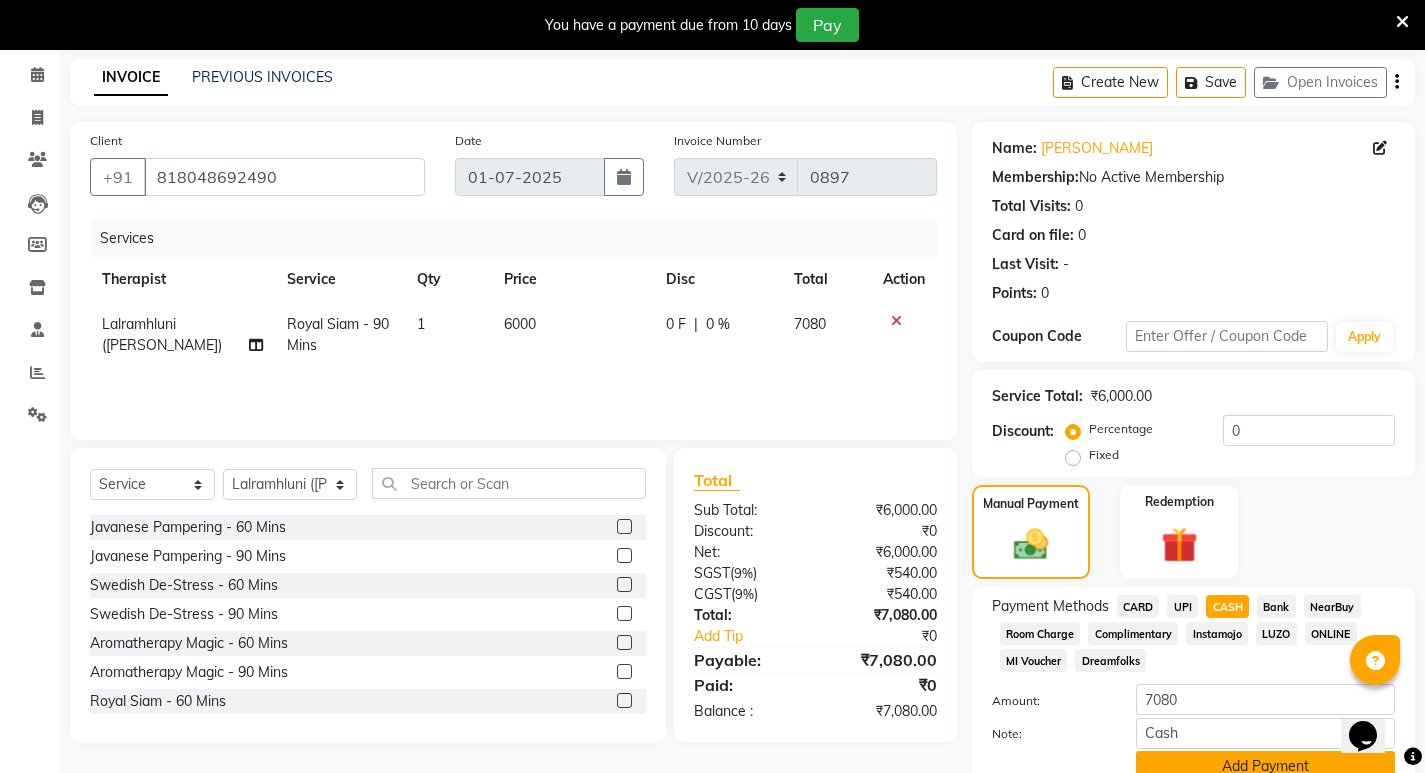 click on "Add Payment" 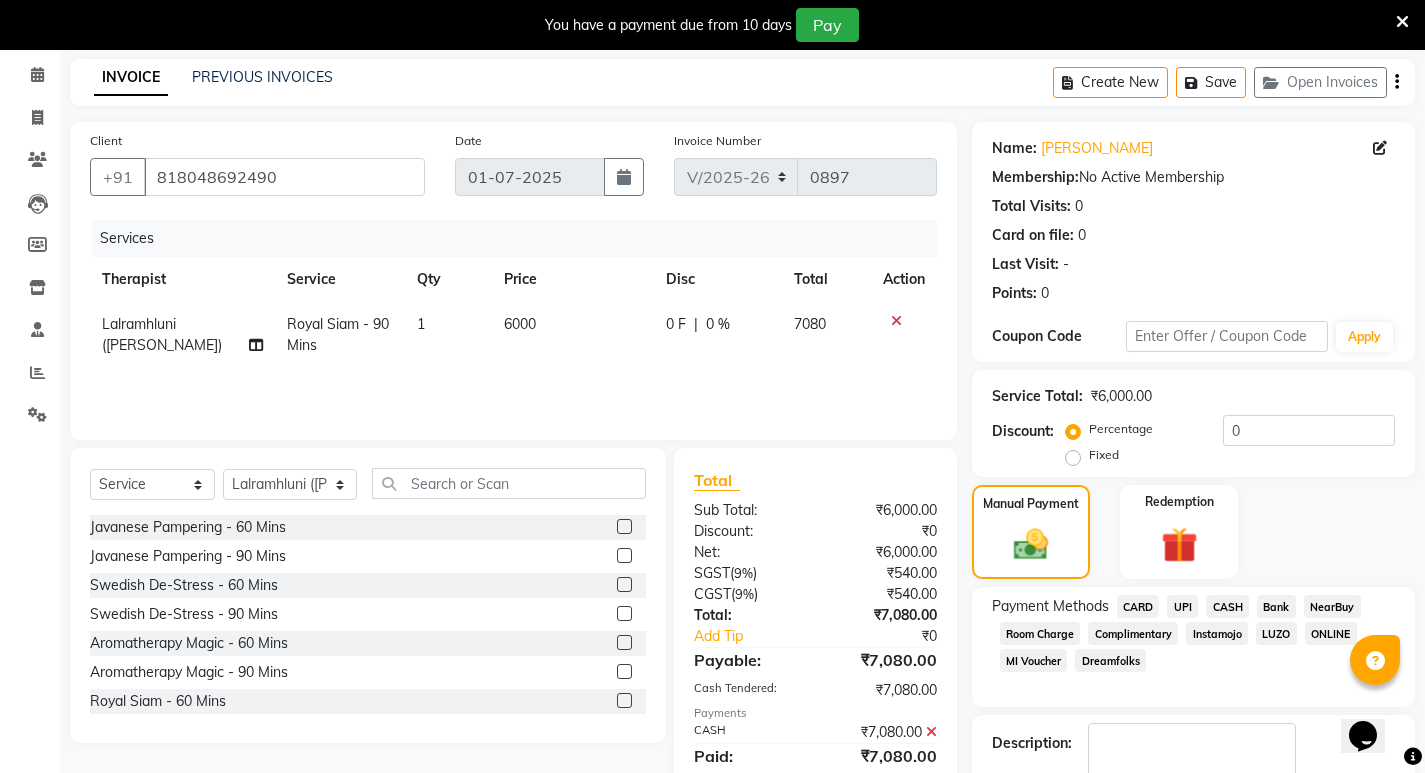 scroll, scrollTop: 235, scrollLeft: 0, axis: vertical 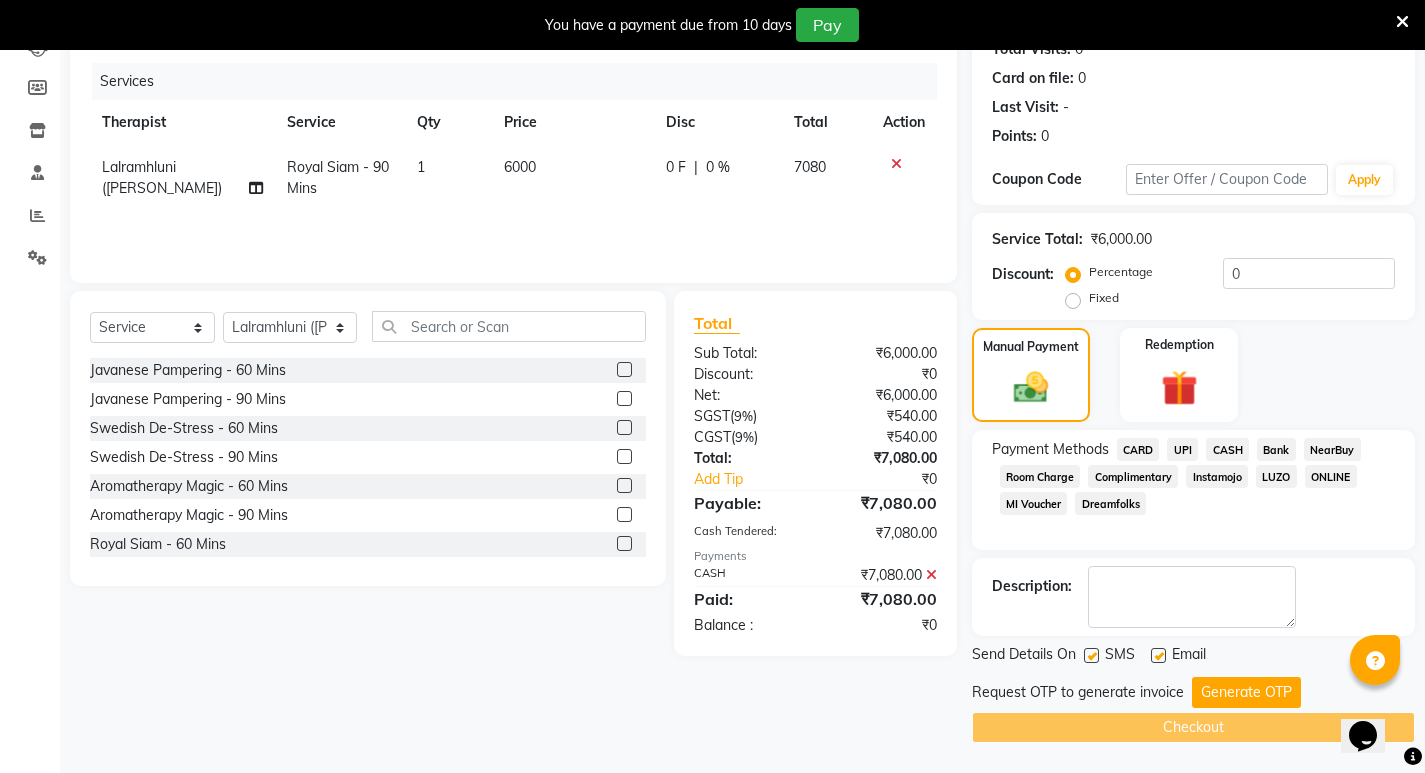 click 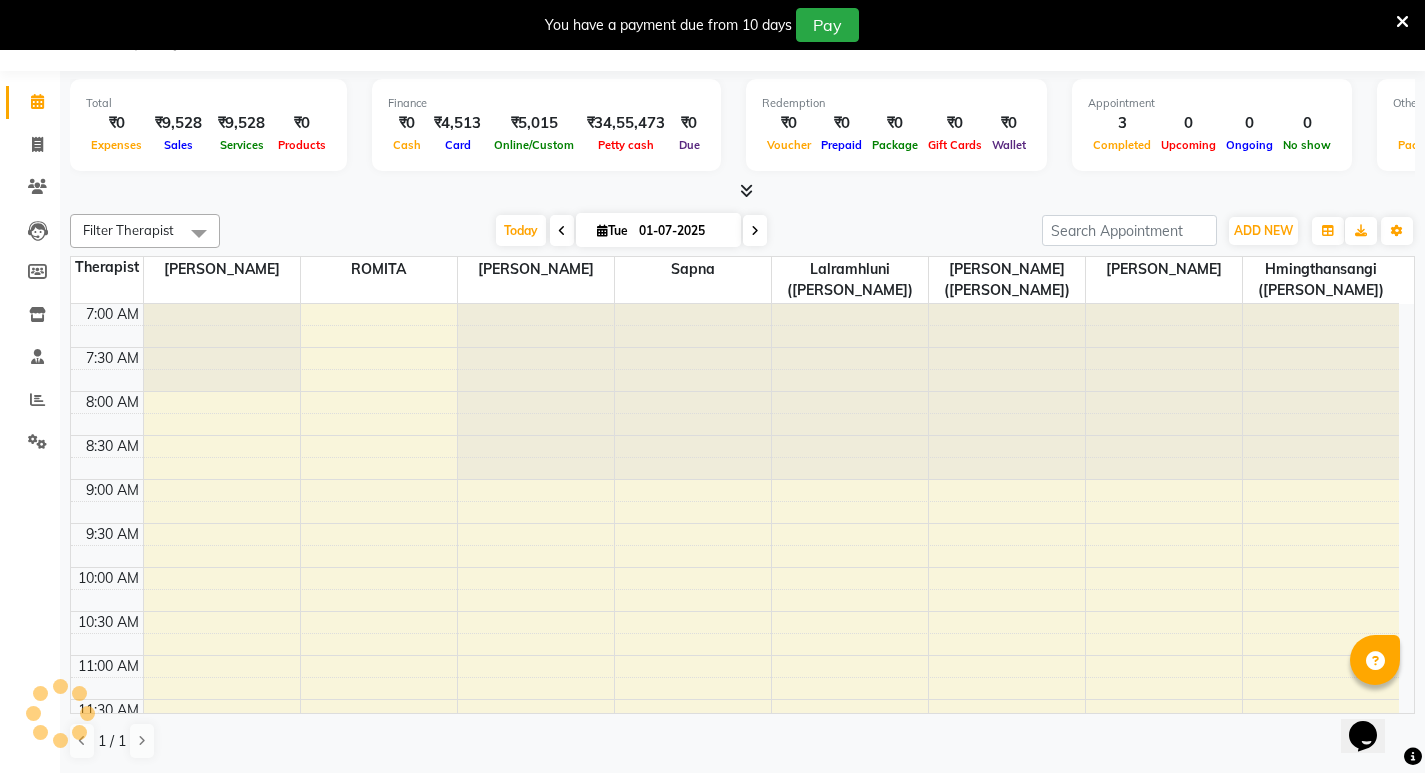 scroll, scrollTop: 0, scrollLeft: 0, axis: both 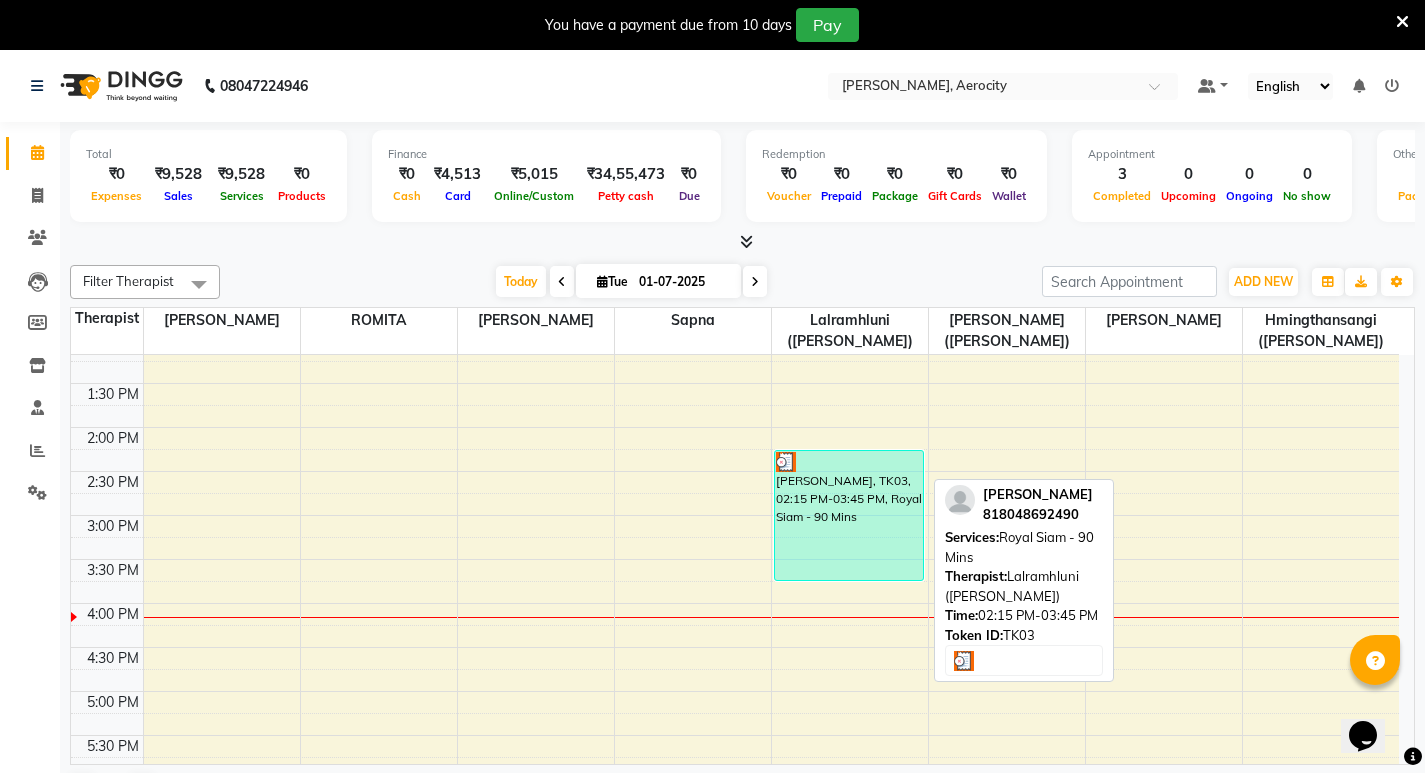 click on "[PERSON_NAME], TK03, 02:15 PM-03:45 PM, Royal Siam - 90 Mins" at bounding box center [849, 515] 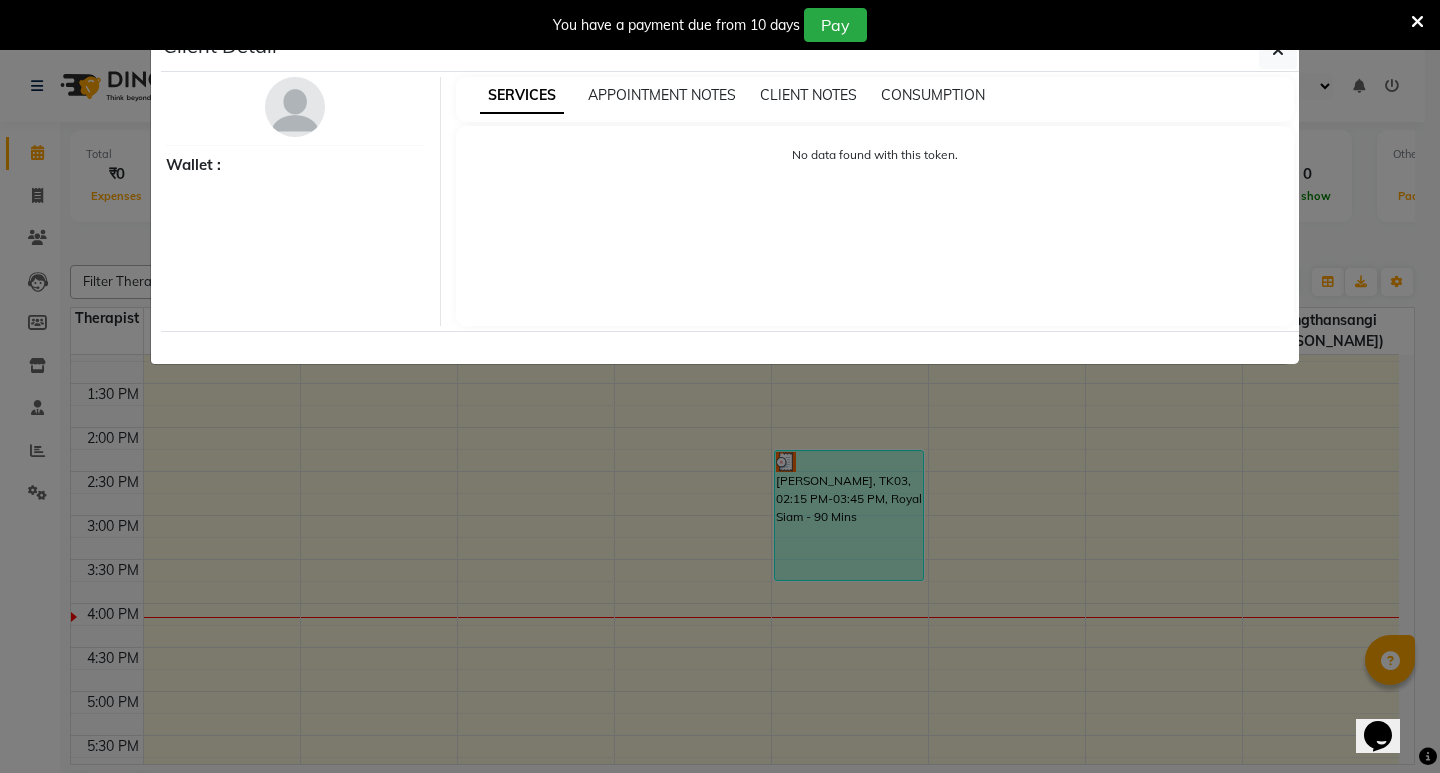 select on "3" 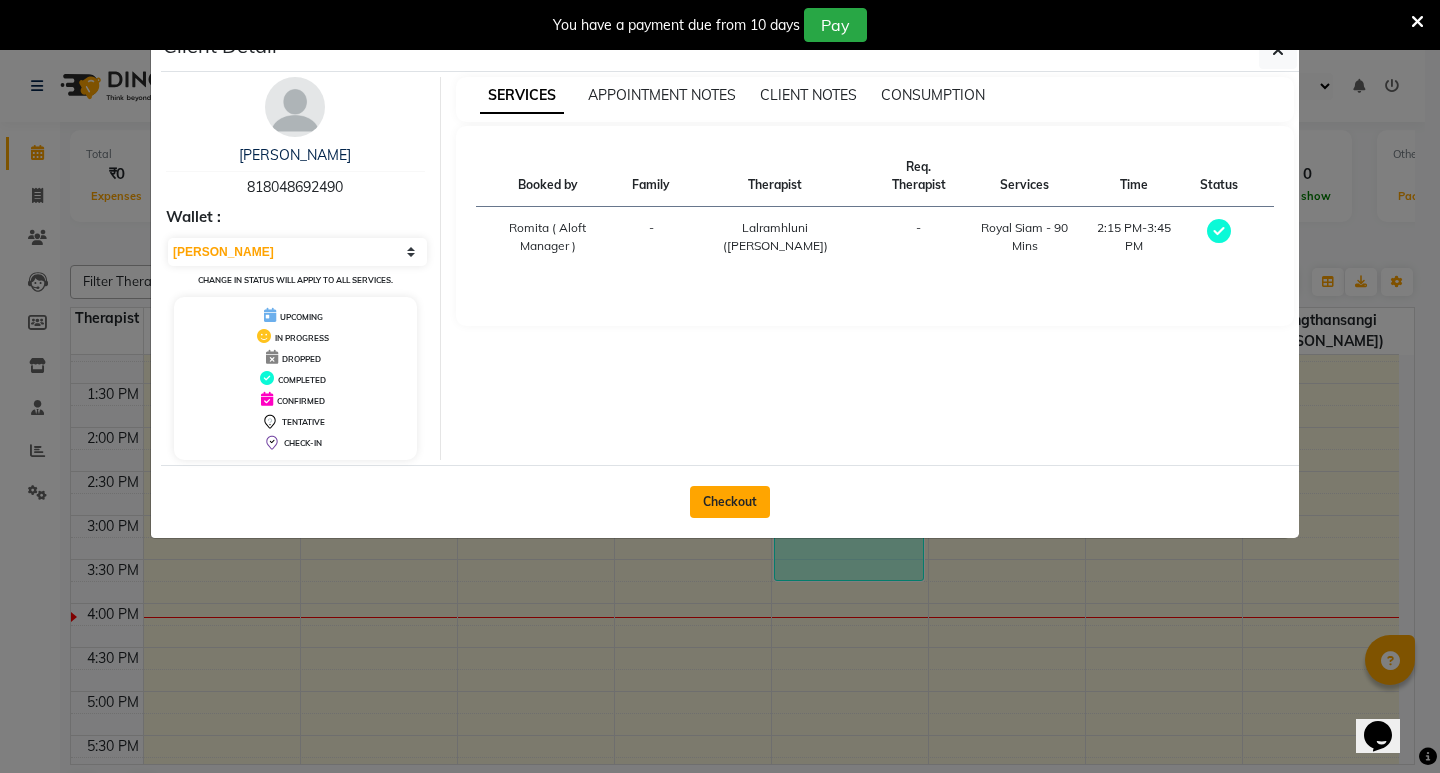 click on "Checkout" 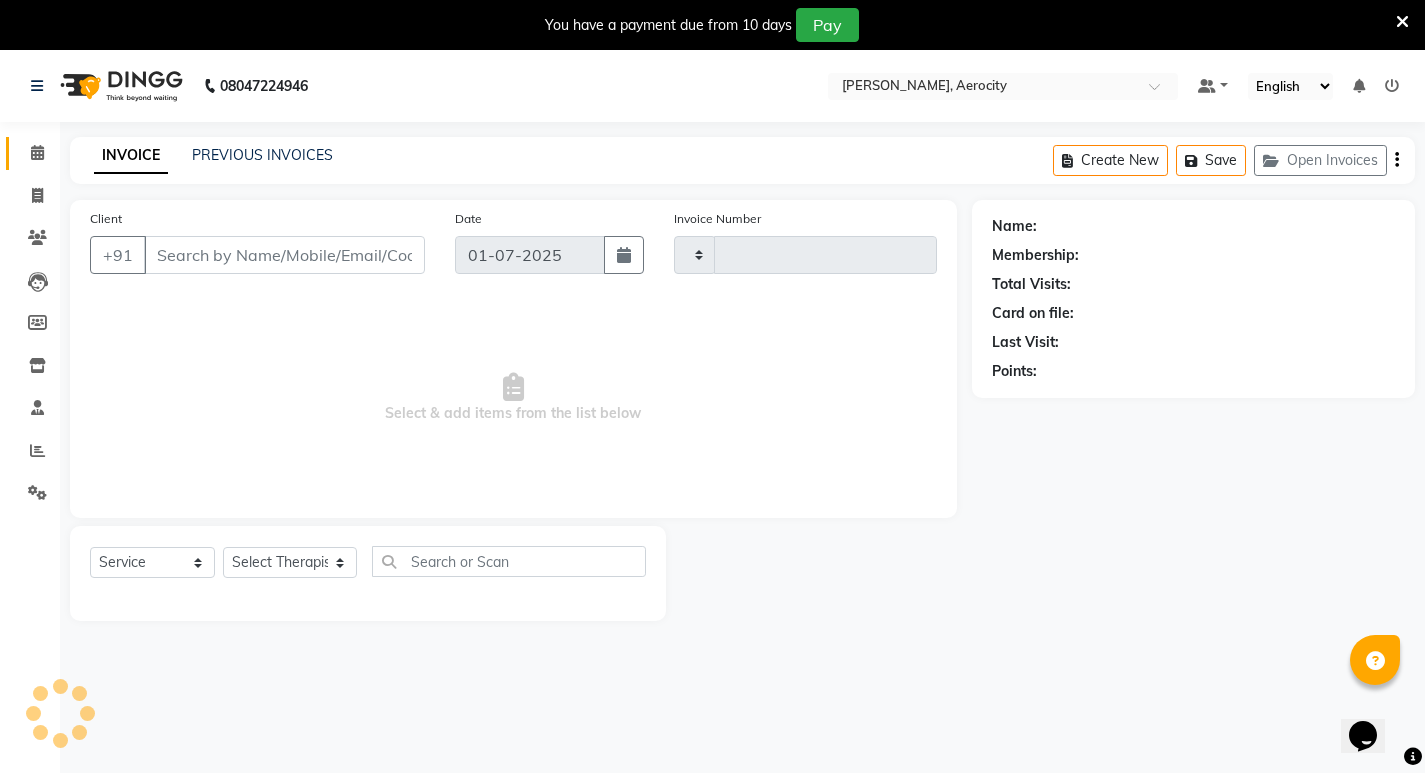 type on "818048692490" 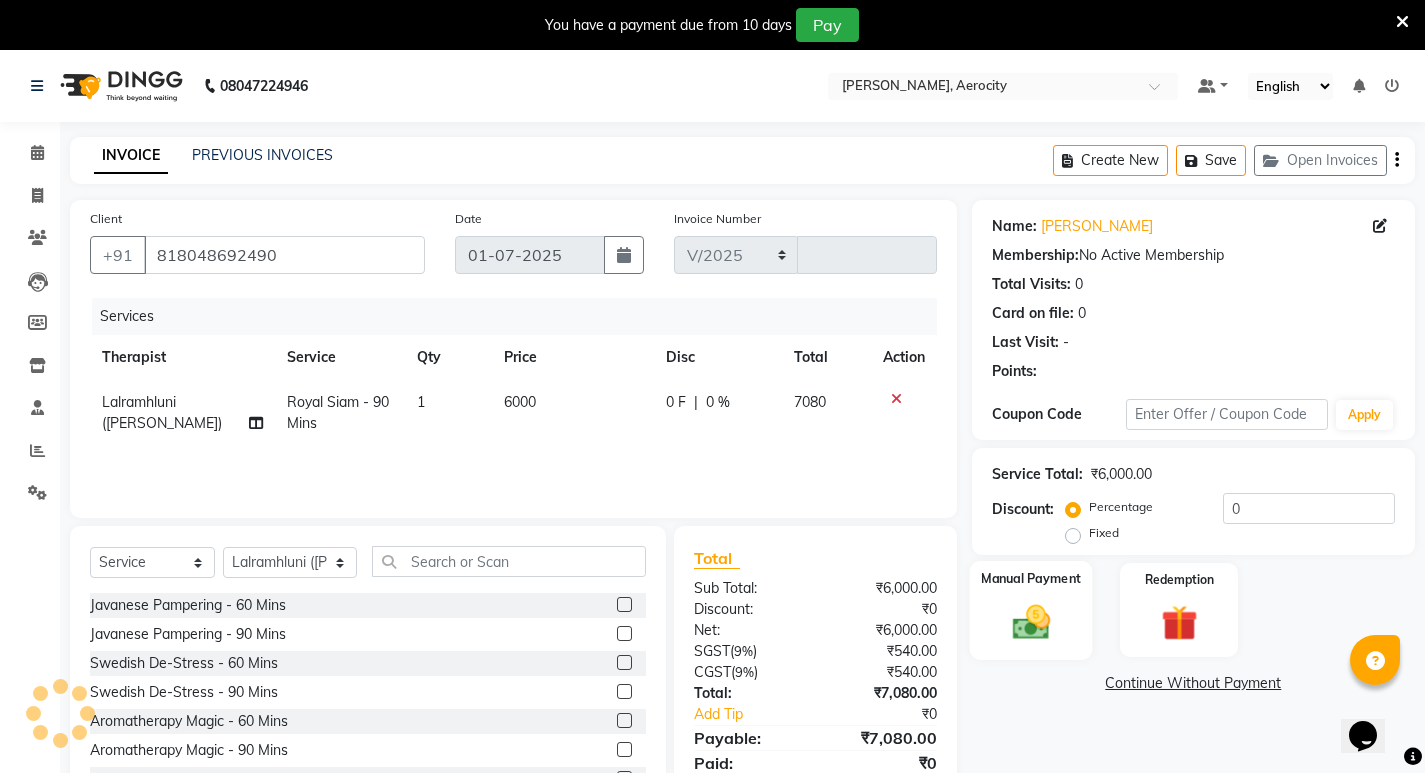 select on "6403" 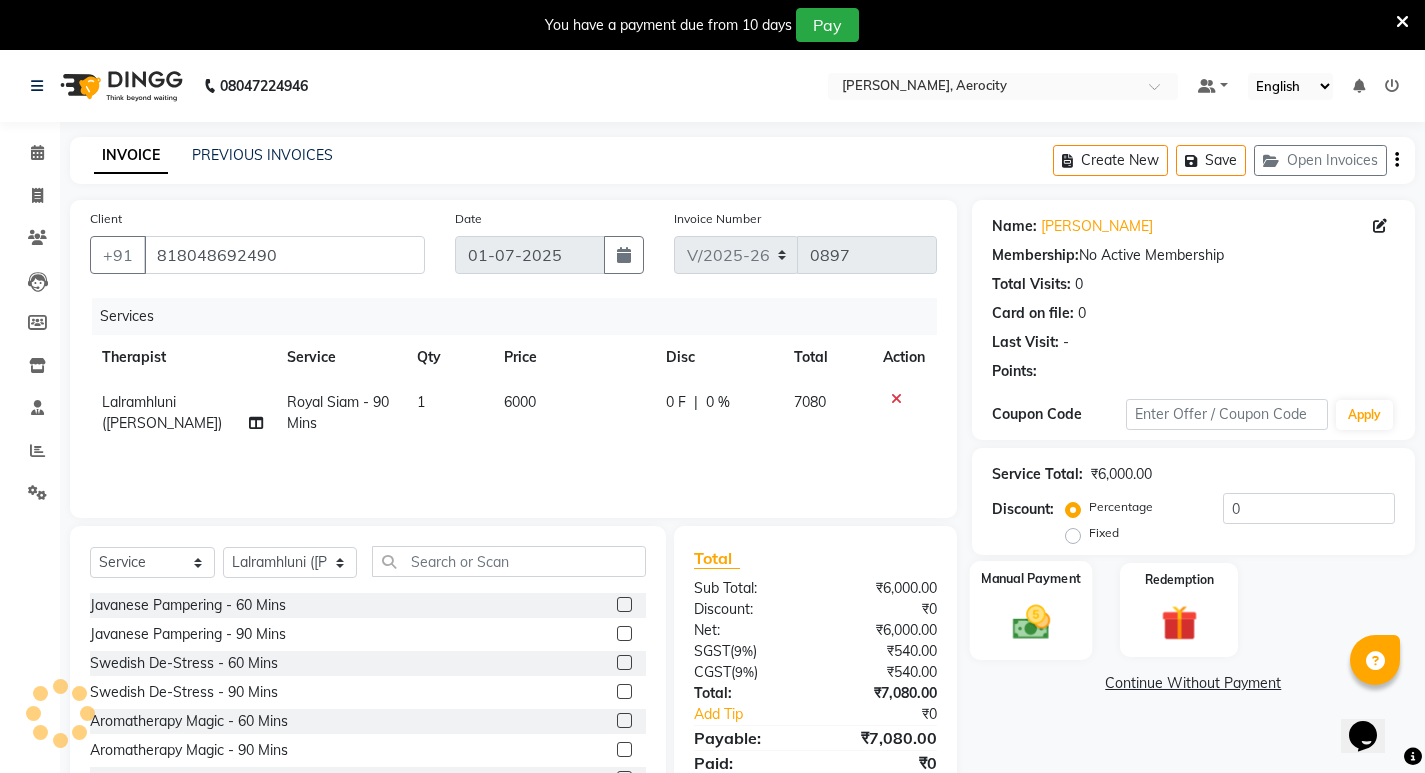 click on "Manual Payment" 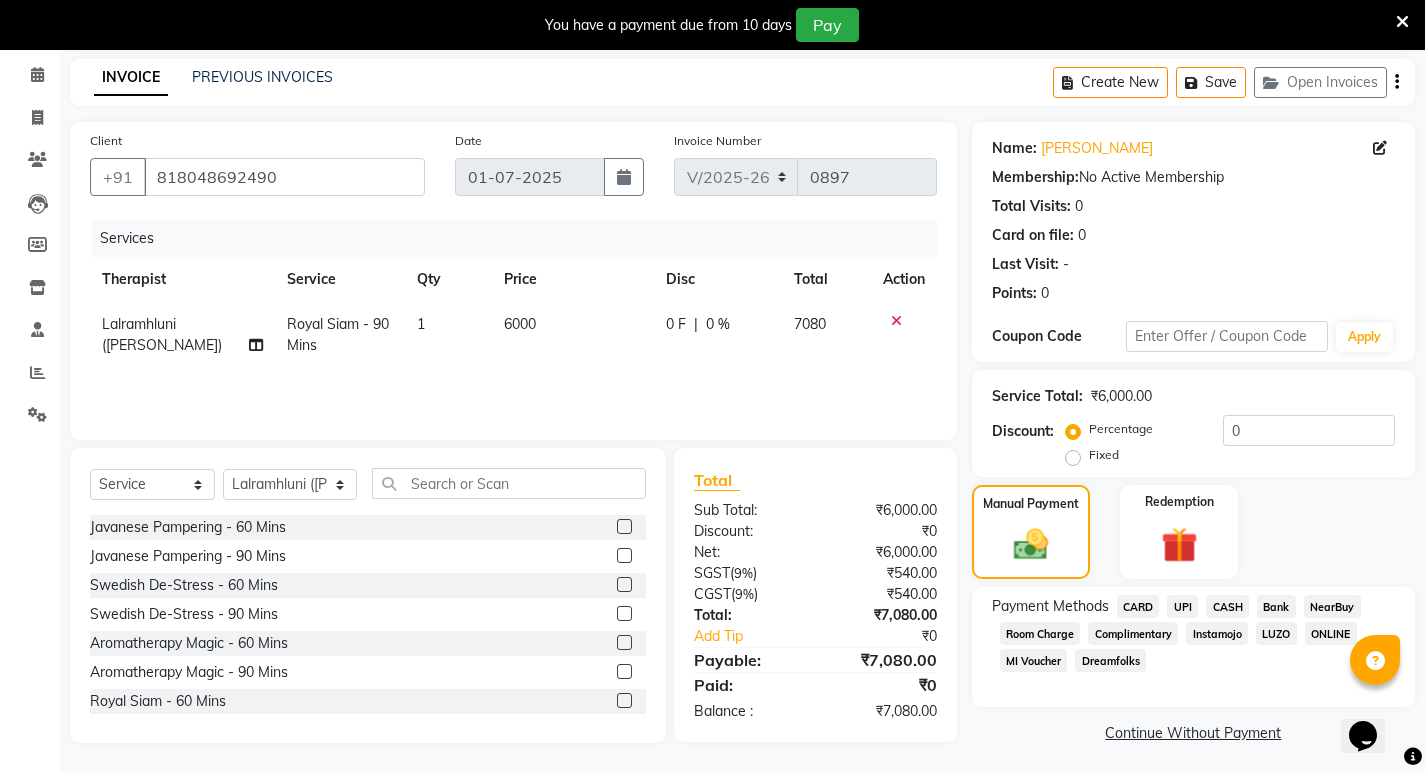 click on "CASH" 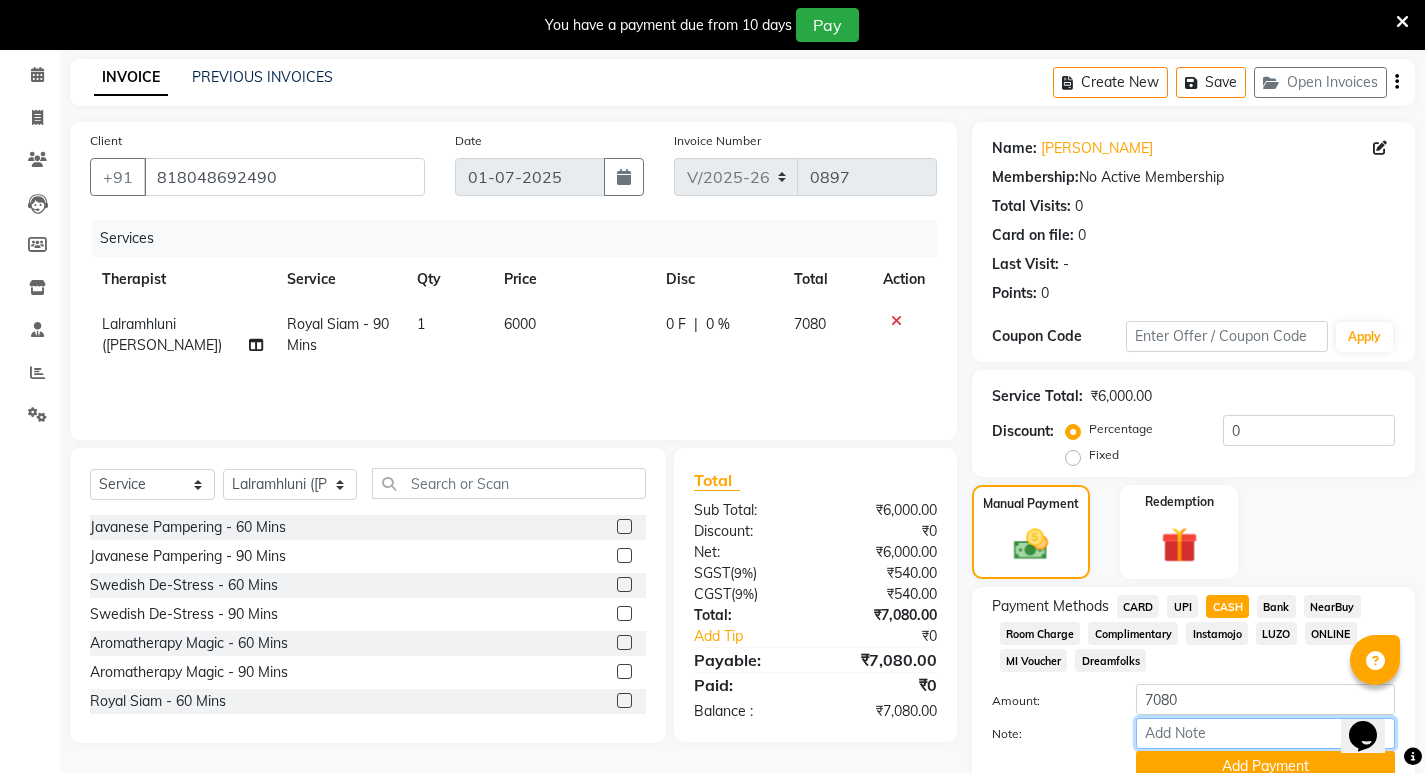 click on "Note:" at bounding box center (1265, 733) 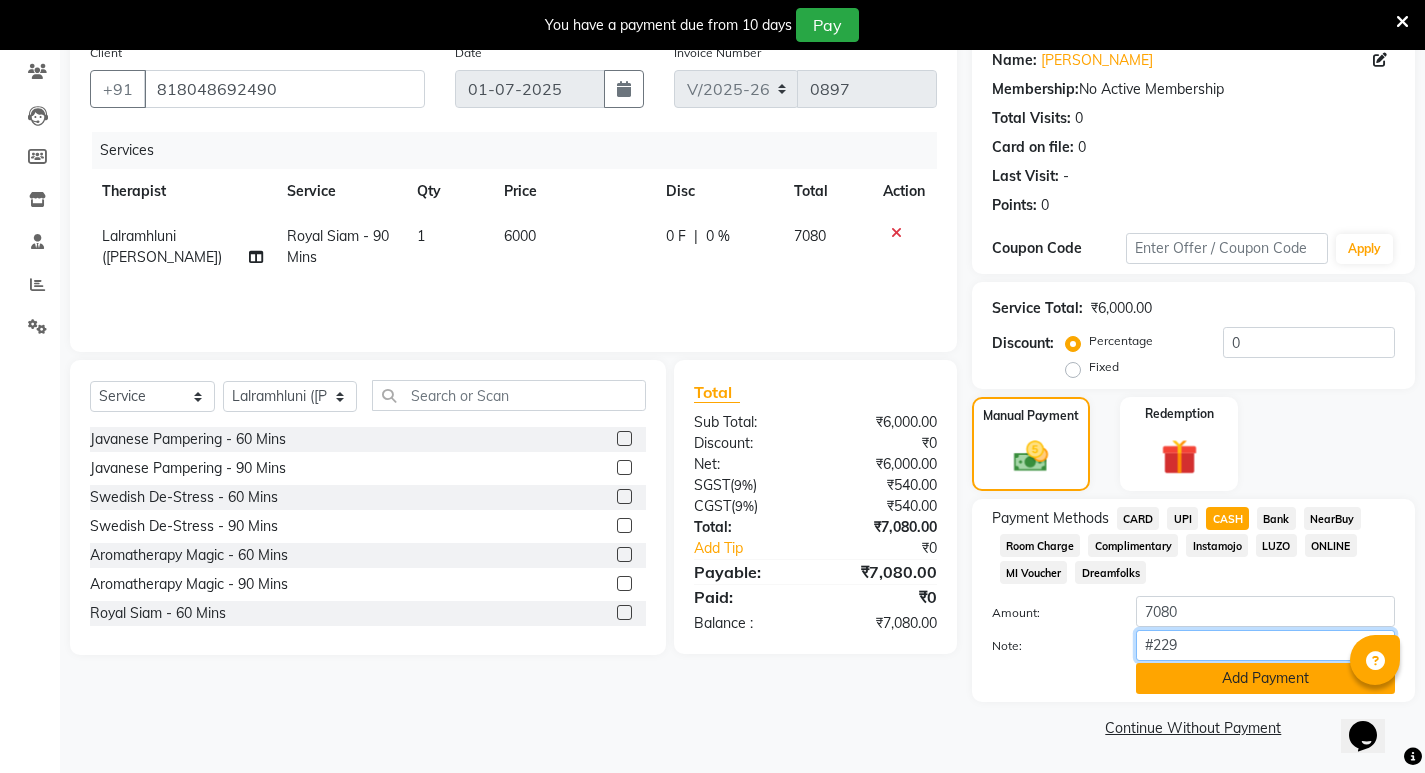 type on "#229" 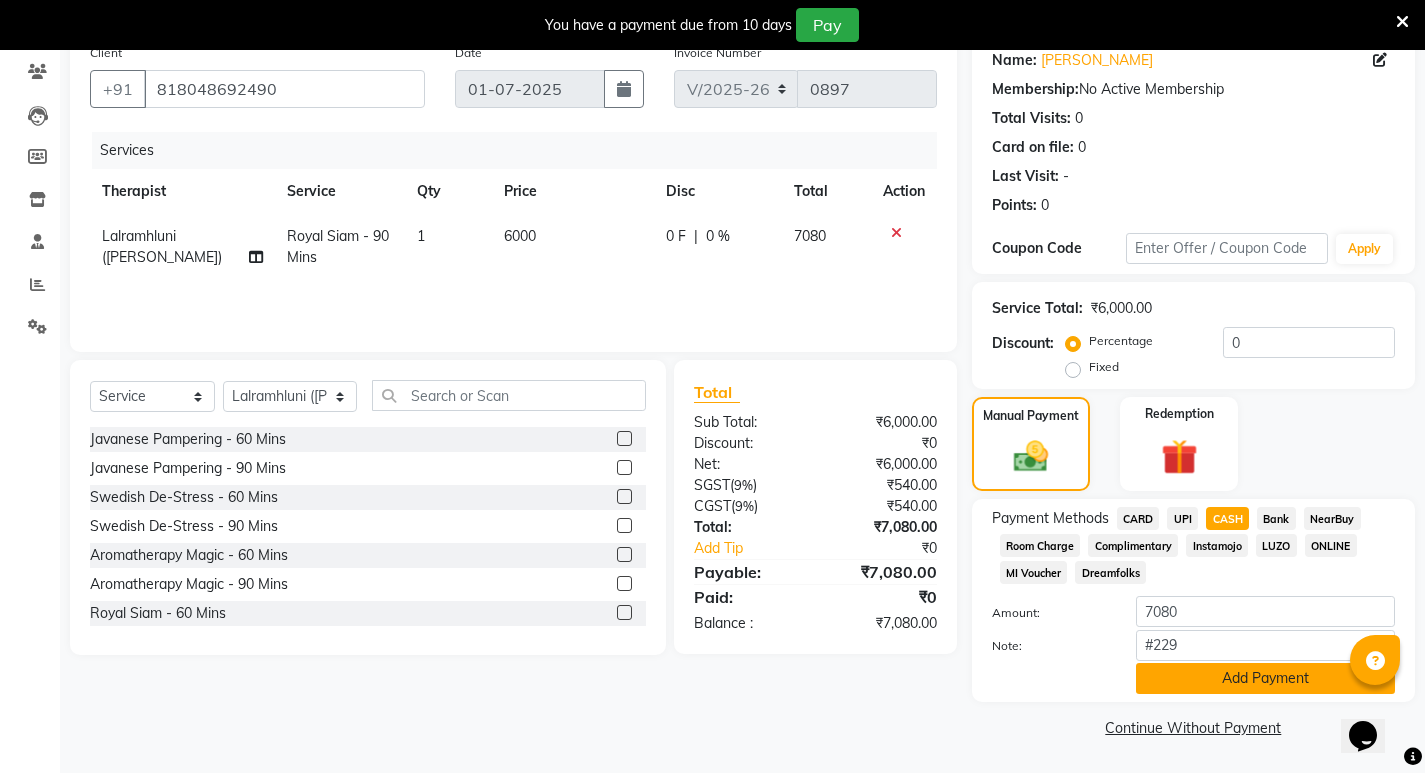 click on "Add Payment" 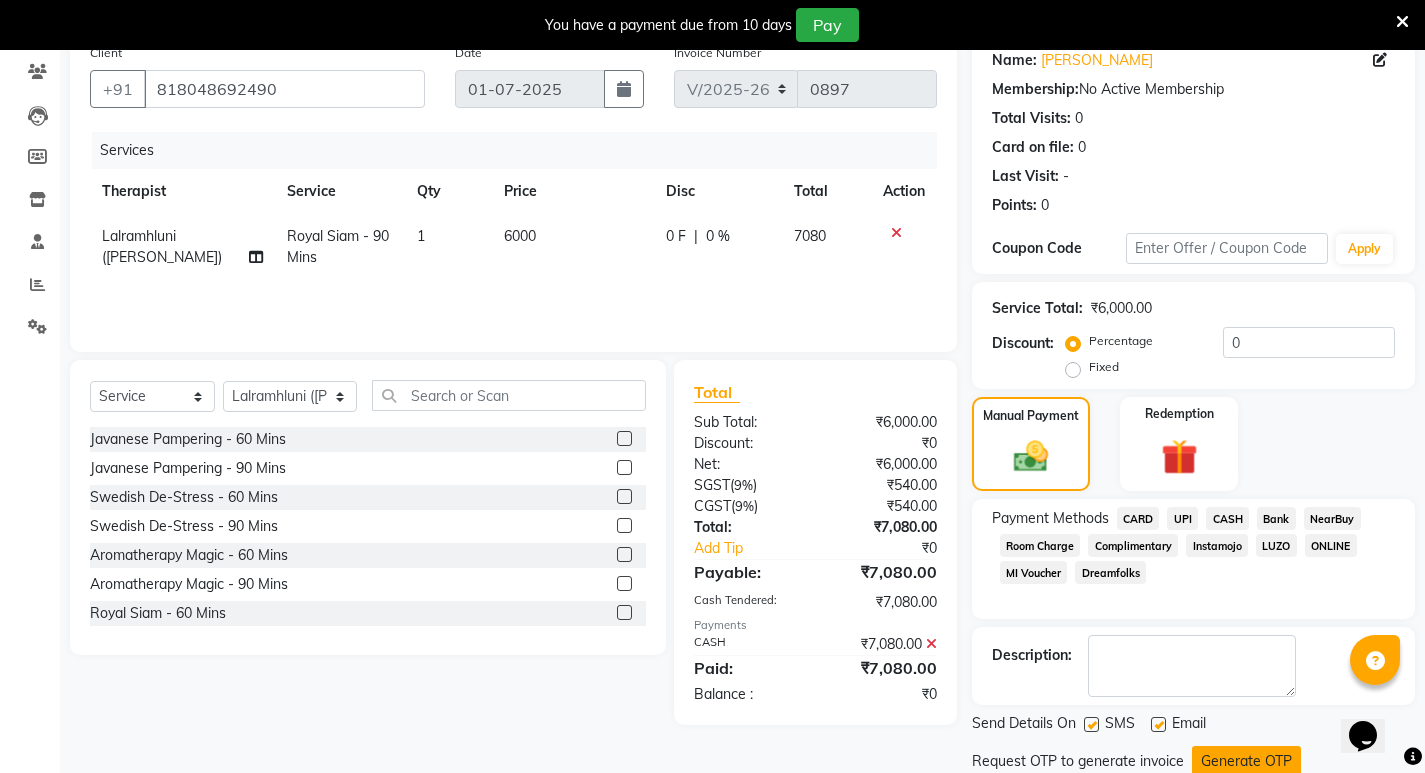 click on "Generate OTP" 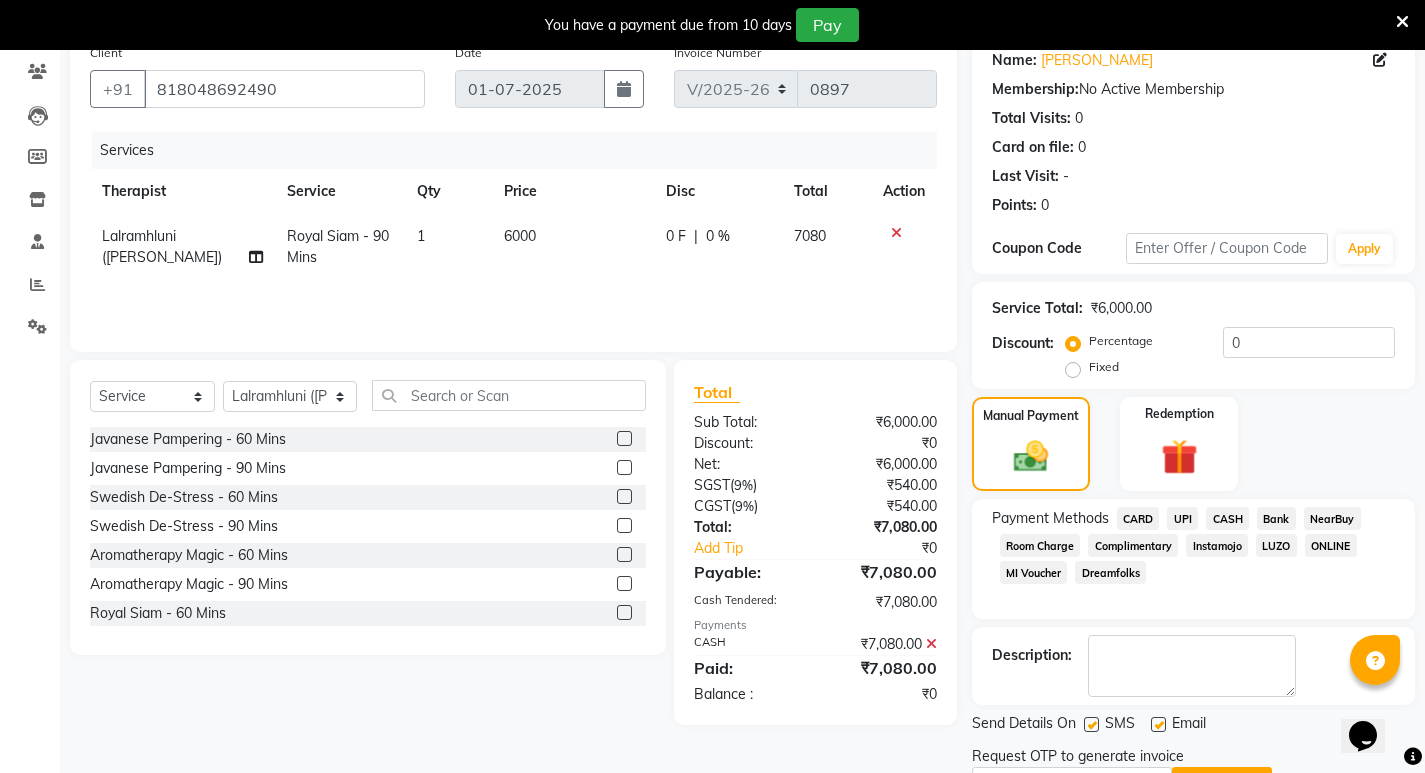 scroll, scrollTop: 235, scrollLeft: 0, axis: vertical 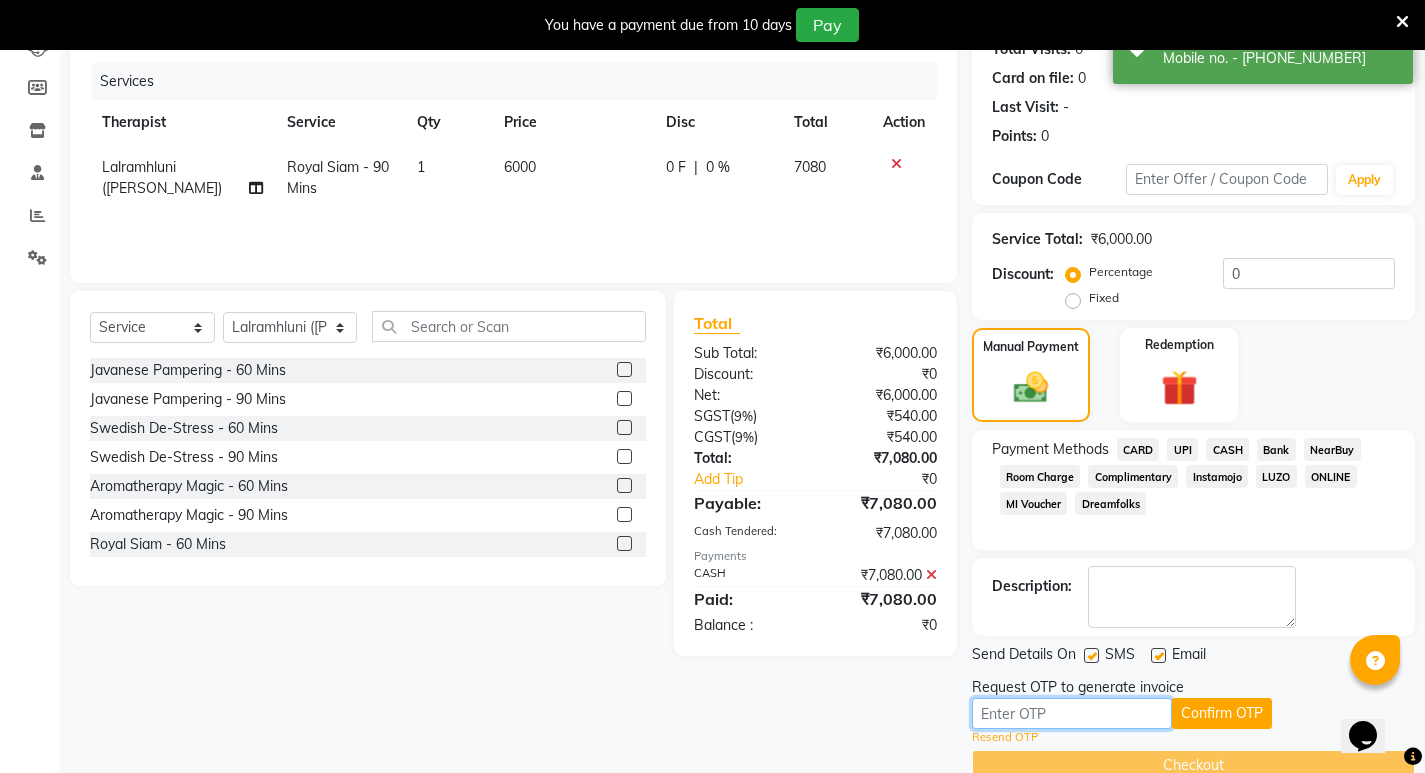 click at bounding box center (1072, 713) 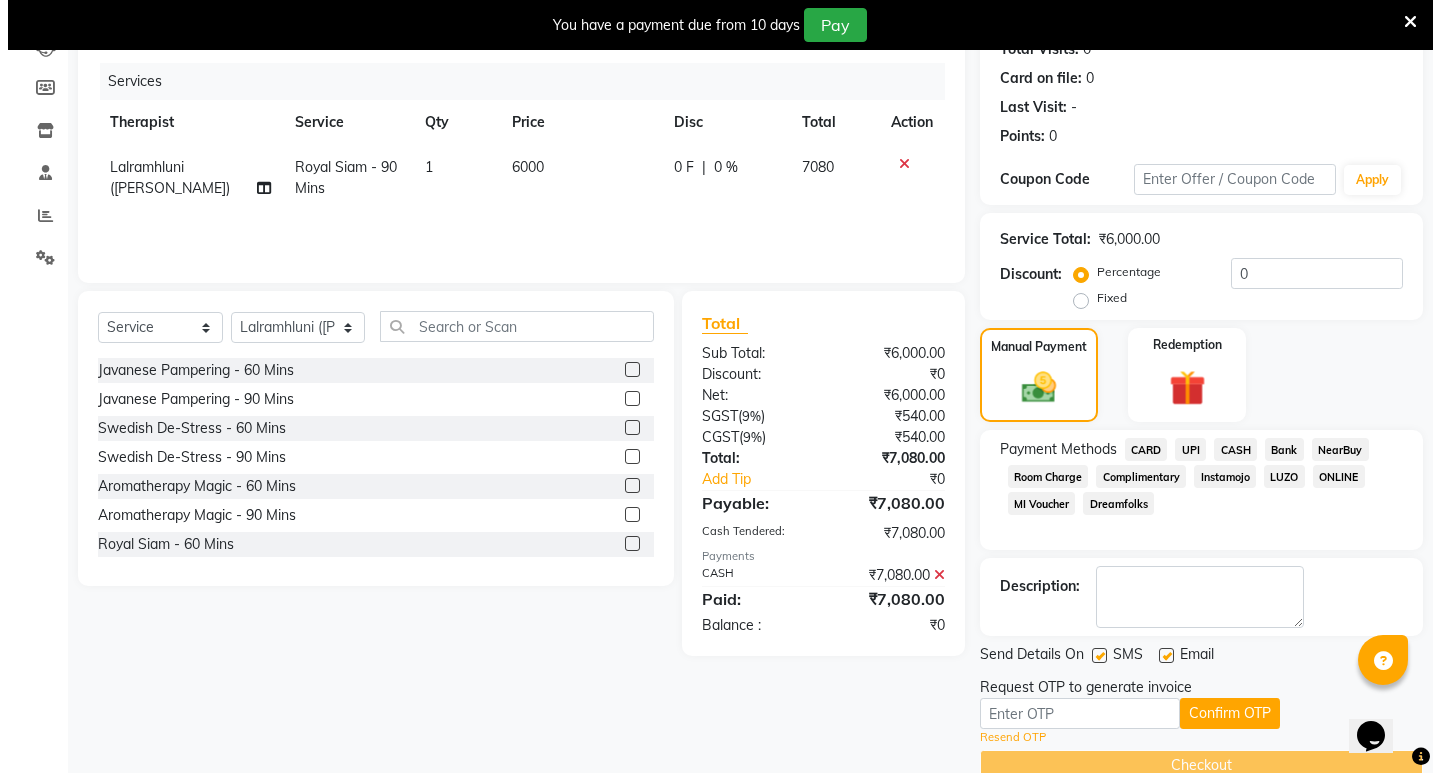 scroll, scrollTop: 0, scrollLeft: 0, axis: both 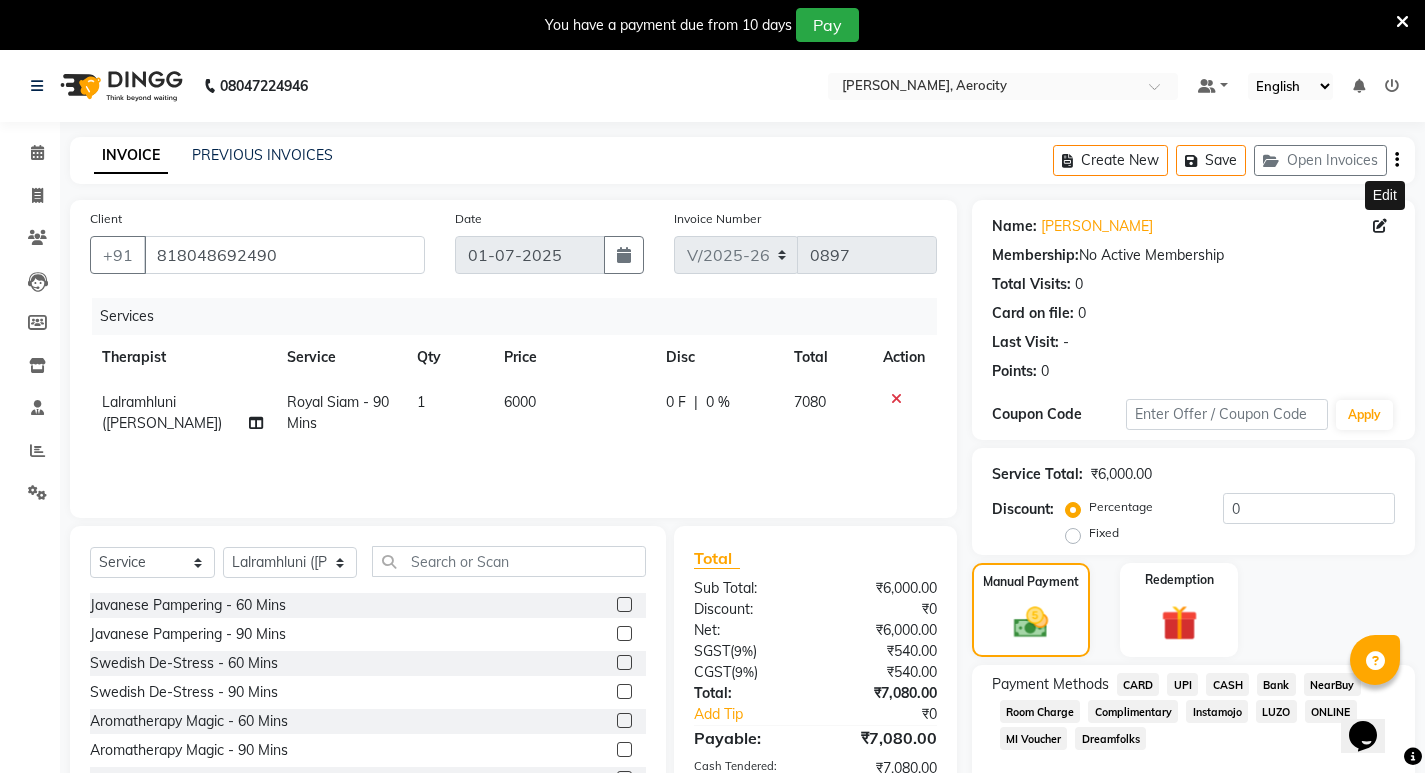 click 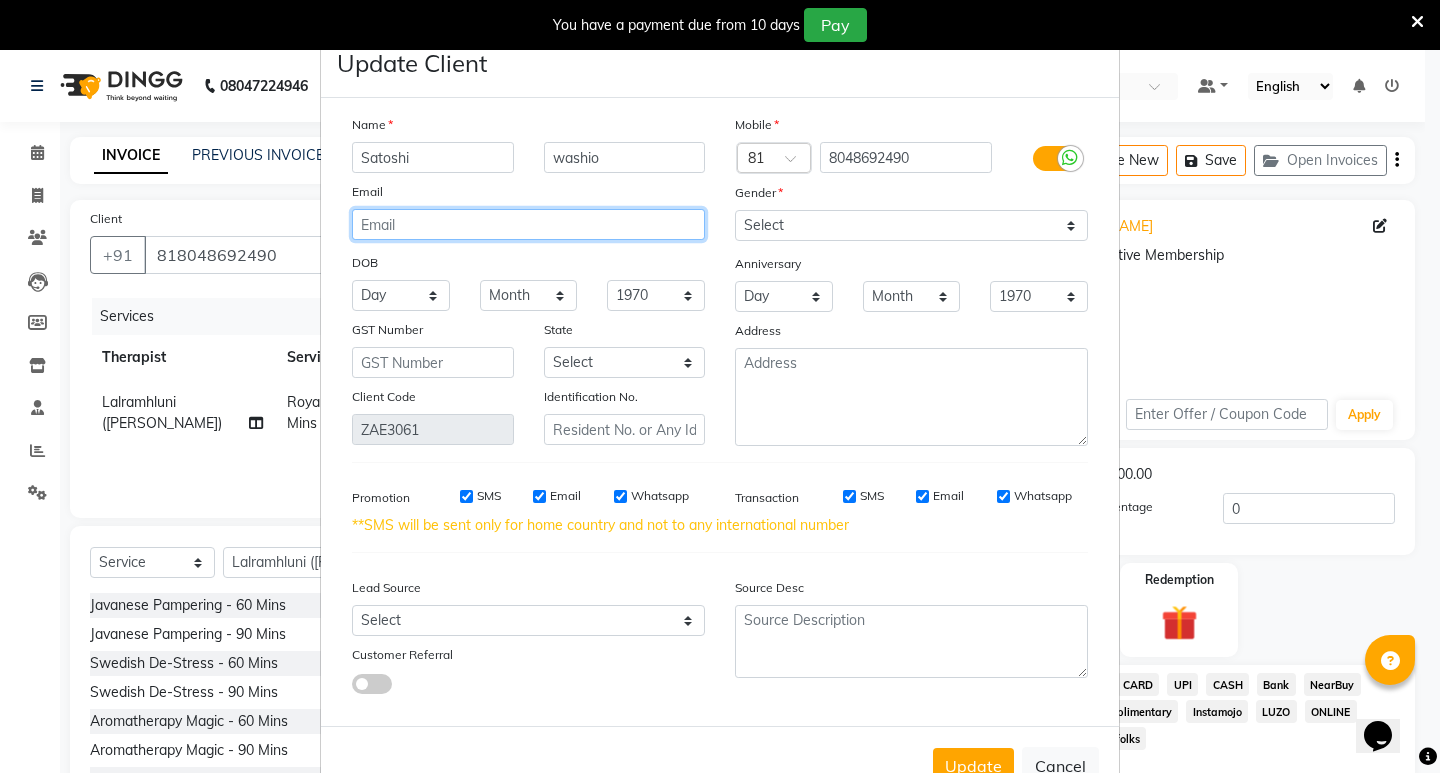 click at bounding box center [528, 224] 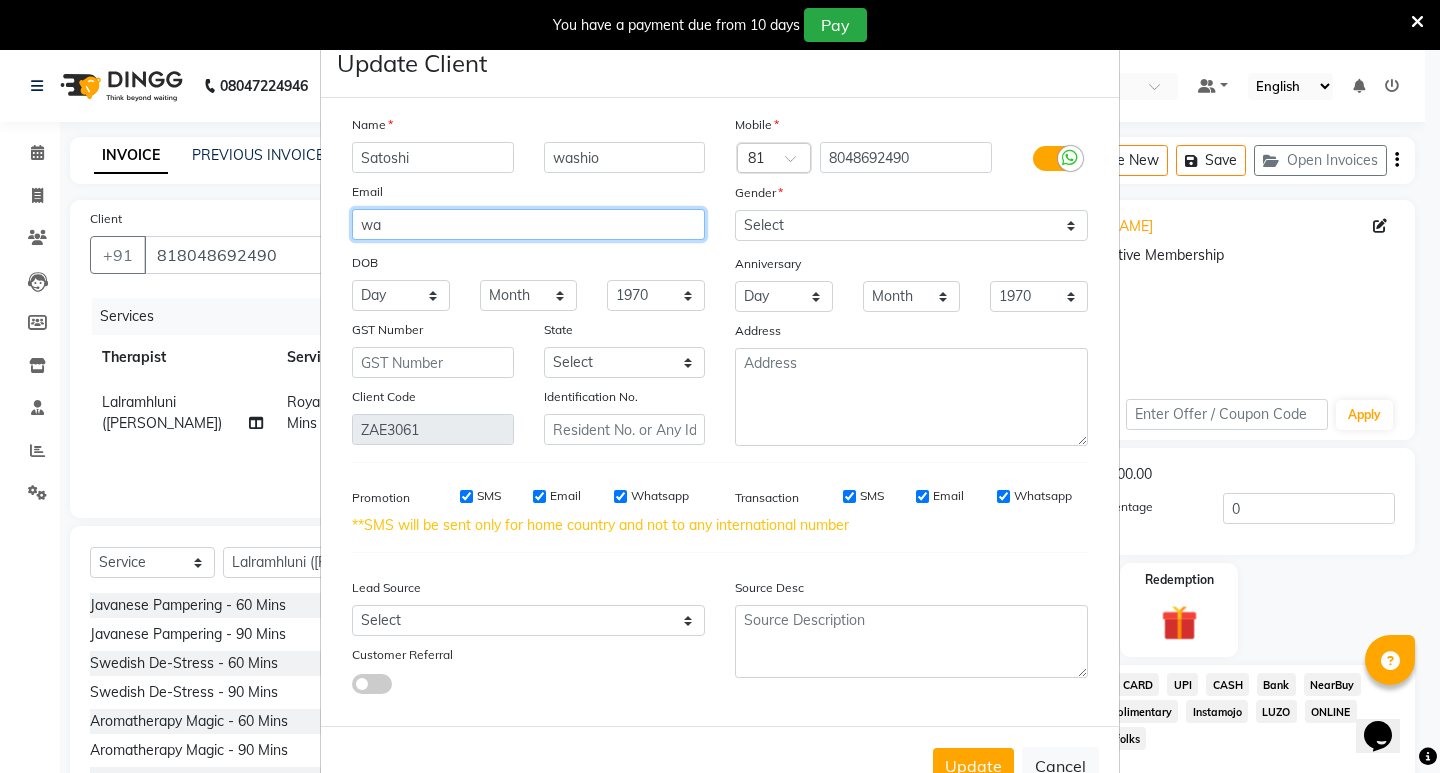 type on "w" 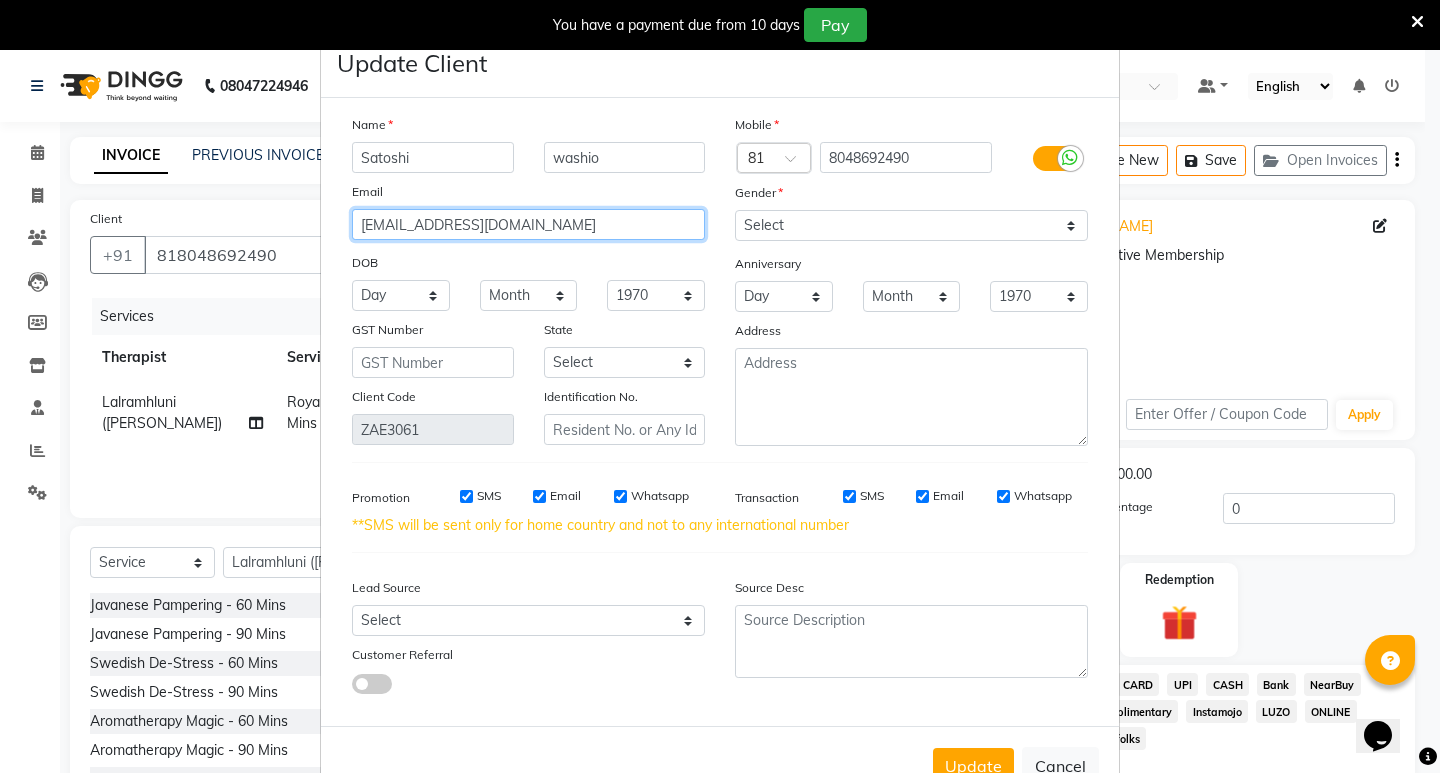 type on "[EMAIL_ADDRESS][DOMAIN_NAME]" 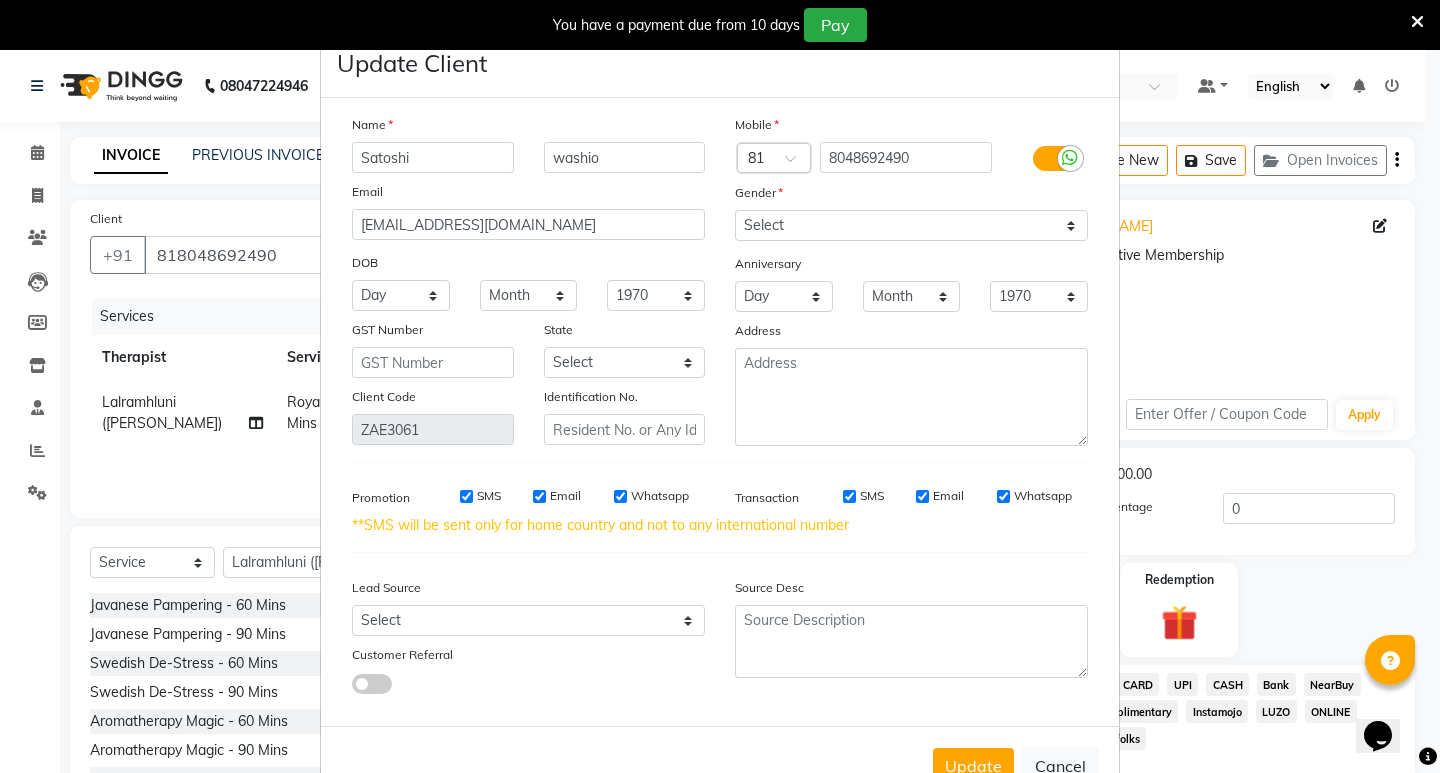 click on "Name [PERSON_NAME] Email [EMAIL_ADDRESS][DOMAIN_NAME] DOB Day 01 02 03 04 05 06 07 08 09 10 11 12 13 14 15 16 17 18 19 20 21 22 23 24 25 26 27 28 29 30 31 Month January February March April May June July August September October November [DATE] 1941 1942 1943 1944 1945 1946 1947 1948 1949 1950 1951 1952 1953 1954 1955 1956 1957 1958 1959 1960 1961 1962 1963 1964 1965 1966 1967 1968 1969 1970 1971 1972 1973 1974 1975 1976 1977 1978 1979 1980 1981 1982 1983 1984 1985 1986 1987 1988 1989 1990 1991 1992 1993 1994 1995 1996 1997 1998 1999 2000 2001 2002 2003 2004 2005 2006 2007 2008 2009 2010 2011 2012 2013 2014 2015 2016 2017 2018 2019 2020 2021 2022 2023 2024 GST Number State Select [GEOGRAPHIC_DATA] [GEOGRAPHIC_DATA] [GEOGRAPHIC_DATA] [GEOGRAPHIC_DATA] [GEOGRAPHIC_DATA] [GEOGRAPHIC_DATA] [GEOGRAPHIC_DATA] [GEOGRAPHIC_DATA] and [GEOGRAPHIC_DATA] [GEOGRAPHIC_DATA] [GEOGRAPHIC_DATA] [GEOGRAPHIC_DATA] [GEOGRAPHIC_DATA] [GEOGRAPHIC_DATA] [GEOGRAPHIC_DATA] [GEOGRAPHIC_DATA] [GEOGRAPHIC_DATA] [GEOGRAPHIC_DATA] [GEOGRAPHIC_DATA] [GEOGRAPHIC_DATA] [GEOGRAPHIC_DATA] [GEOGRAPHIC_DATA] [GEOGRAPHIC_DATA] [GEOGRAPHIC_DATA] [GEOGRAPHIC_DATA] [GEOGRAPHIC_DATA] [GEOGRAPHIC_DATA] [GEOGRAPHIC_DATA] [GEOGRAPHIC_DATA] [GEOGRAPHIC_DATA] × 81" at bounding box center [720, 412] 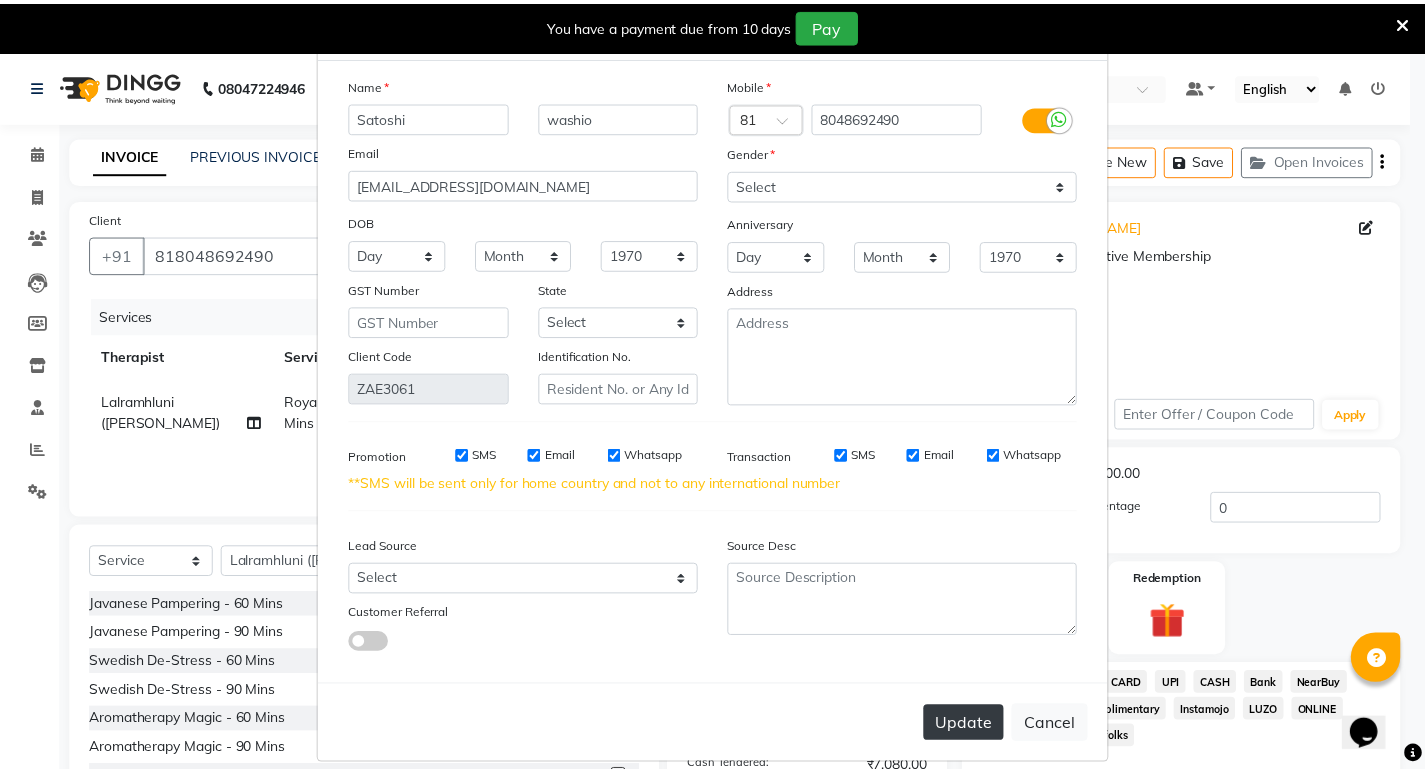scroll, scrollTop: 61, scrollLeft: 0, axis: vertical 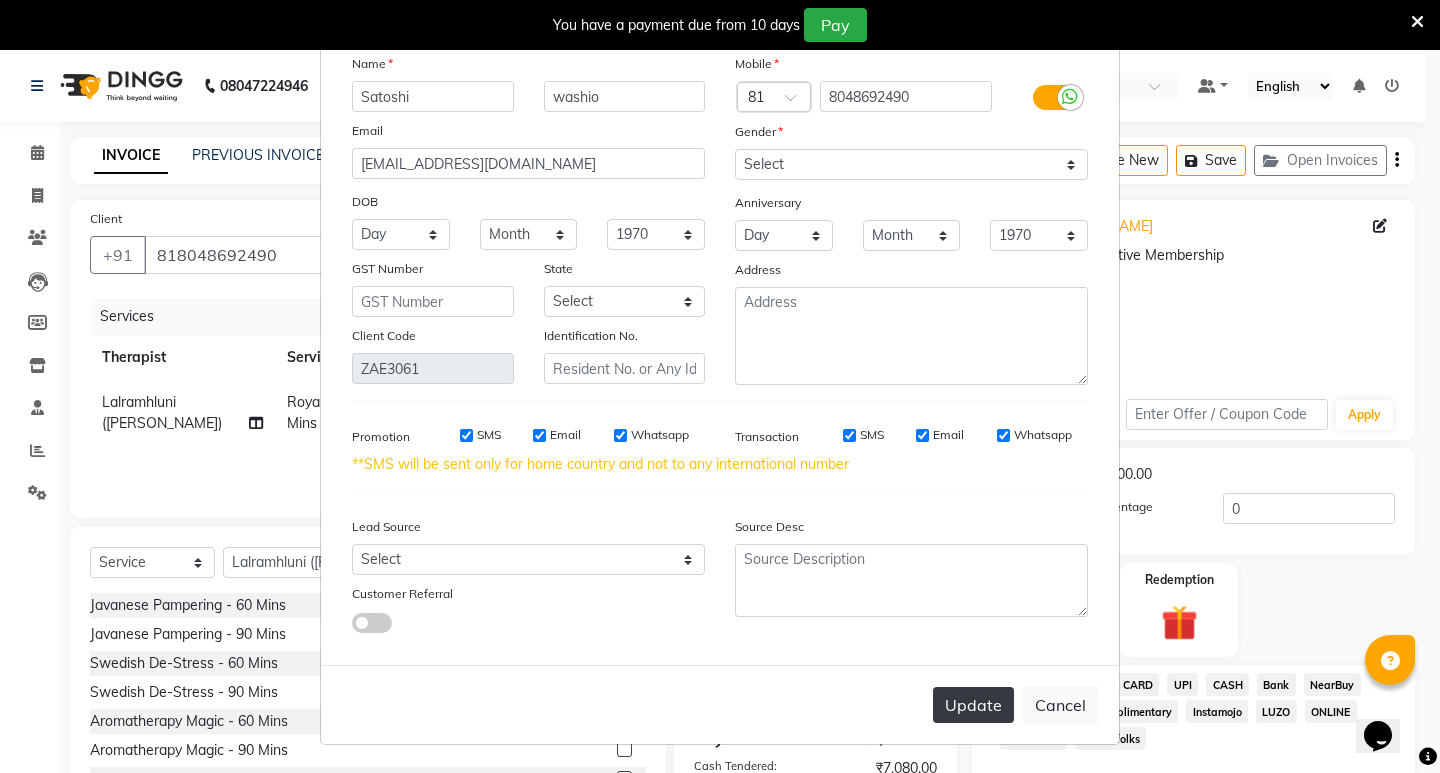 click on "Update" at bounding box center [973, 705] 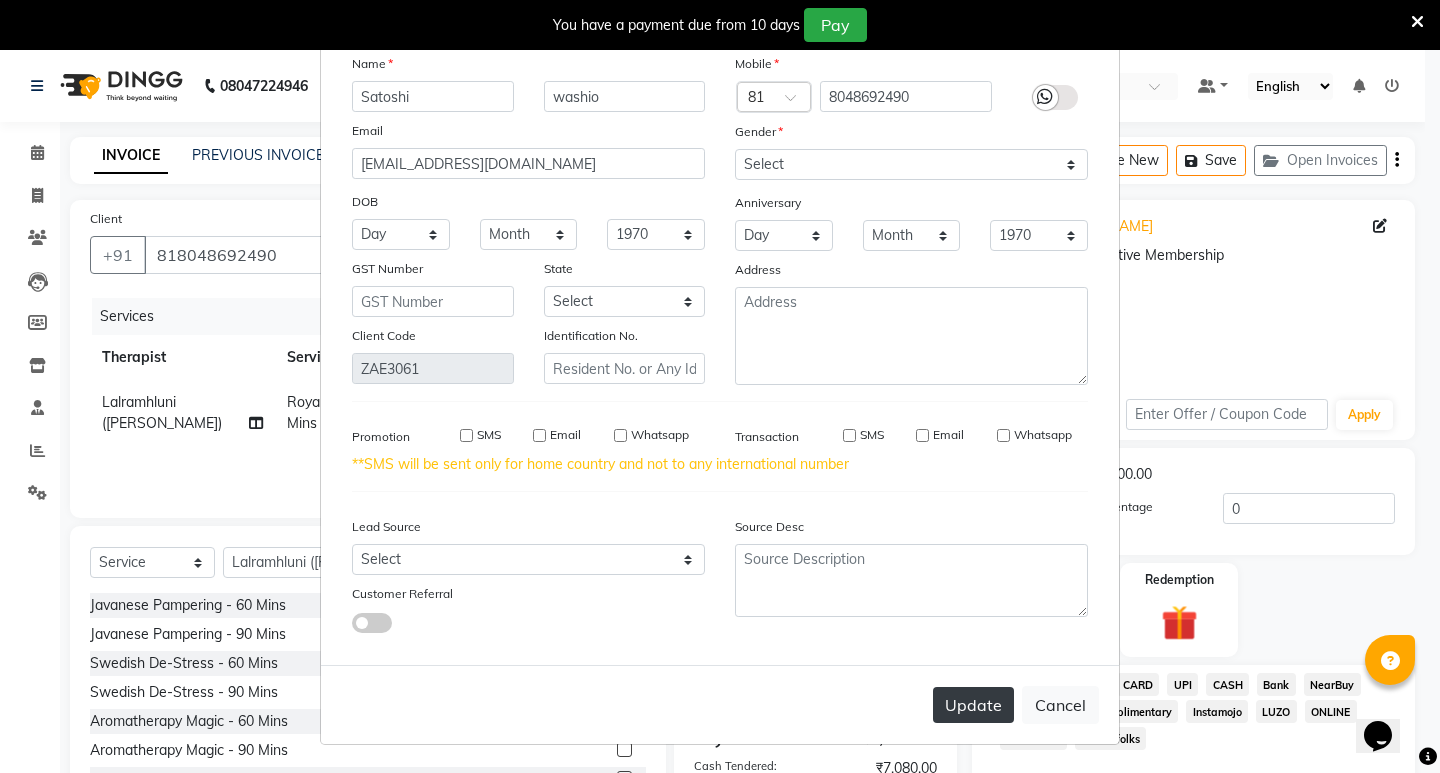 type on "8048692490" 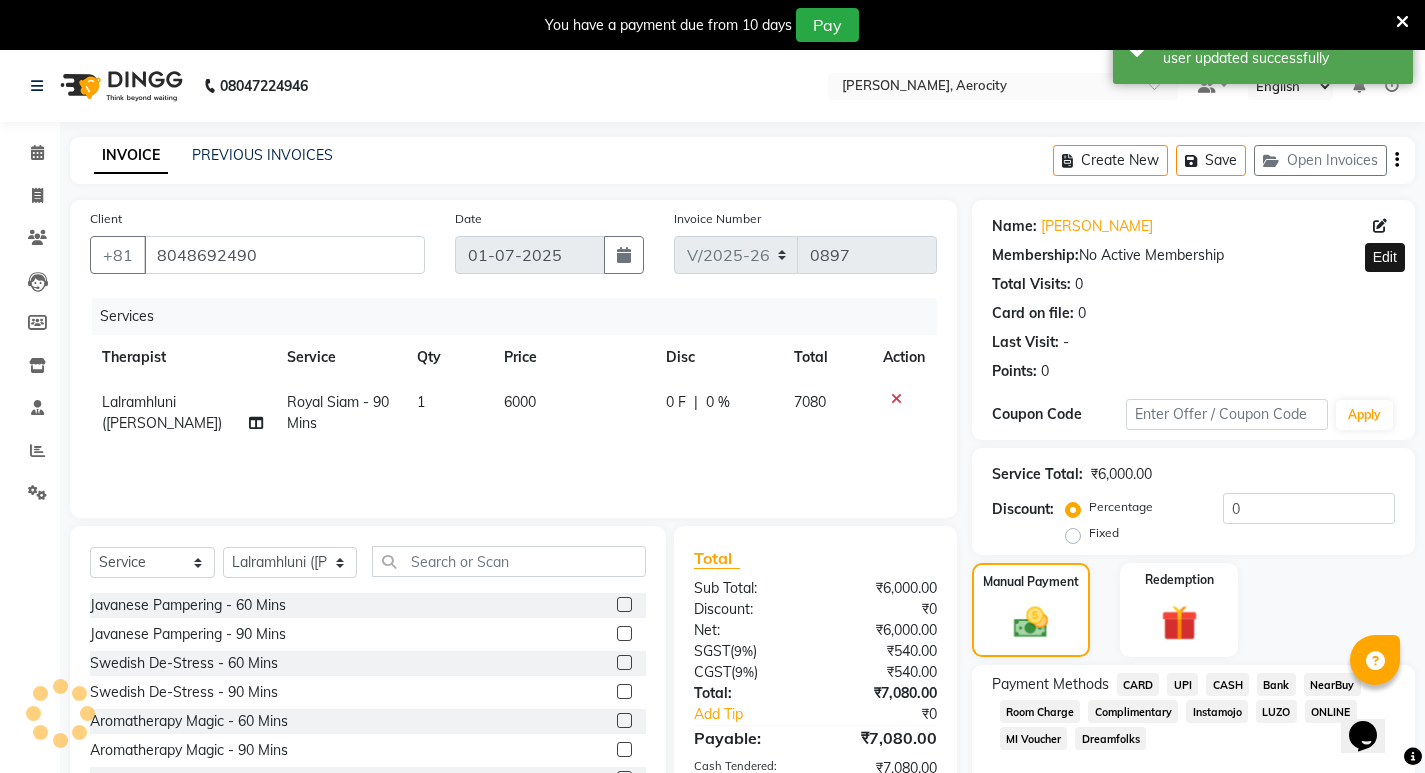 click at bounding box center (1072, 948) 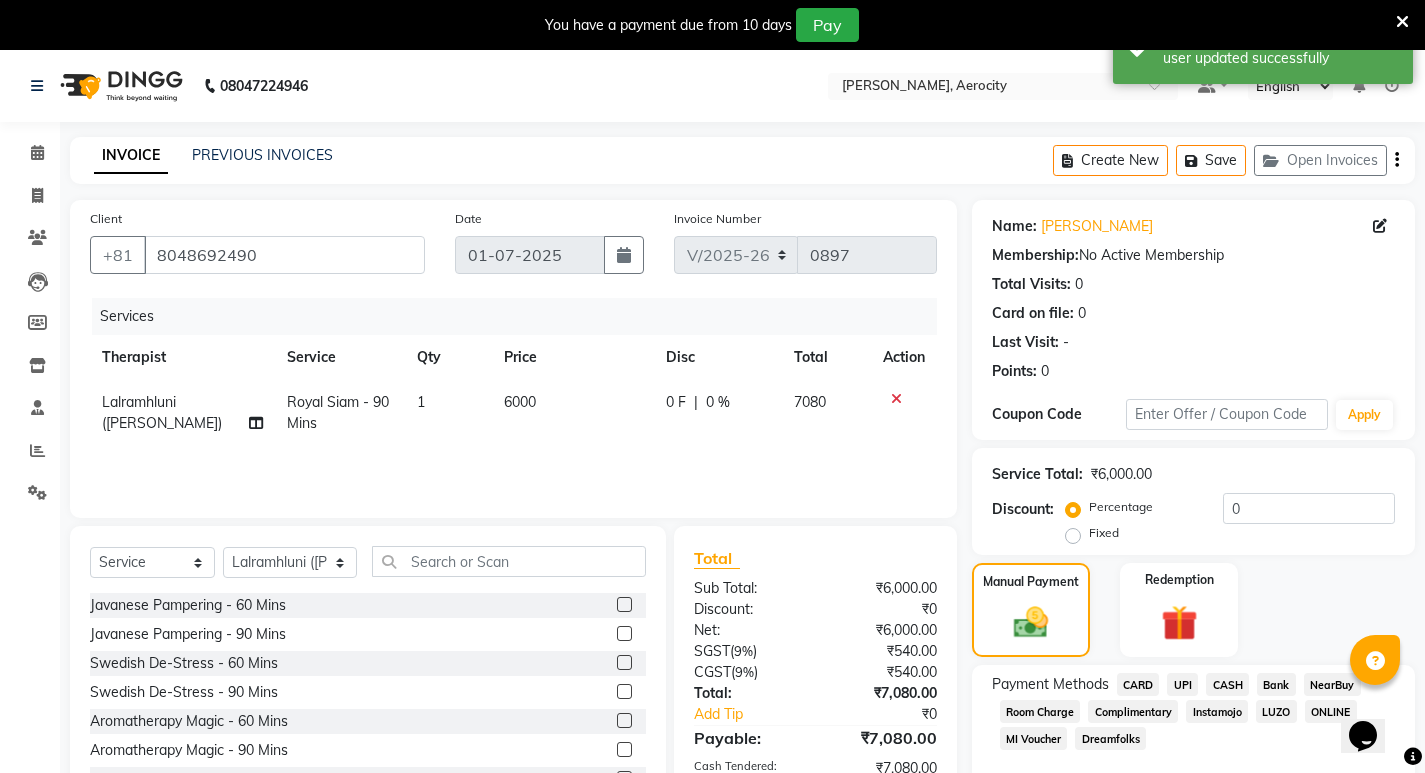 scroll, scrollTop: 273, scrollLeft: 0, axis: vertical 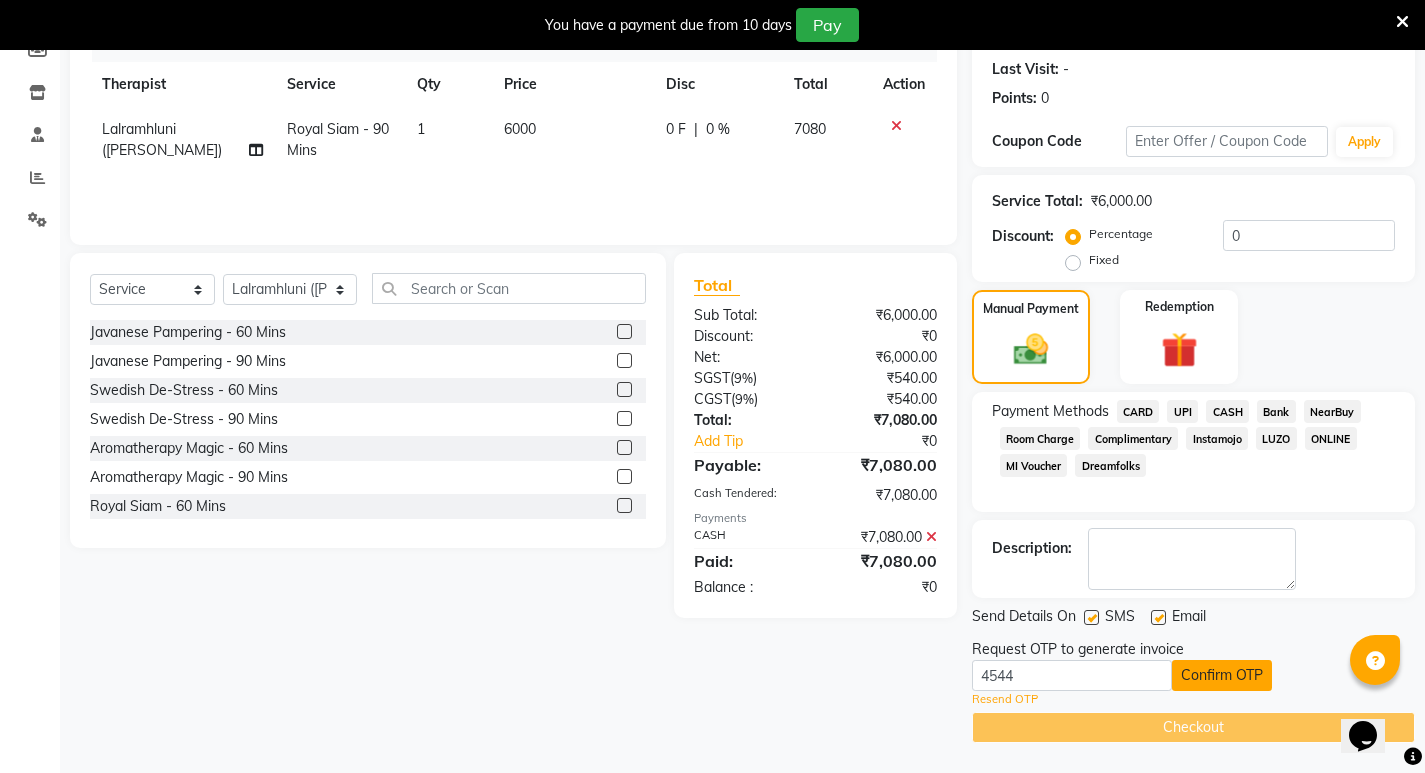 click on "Confirm OTP" 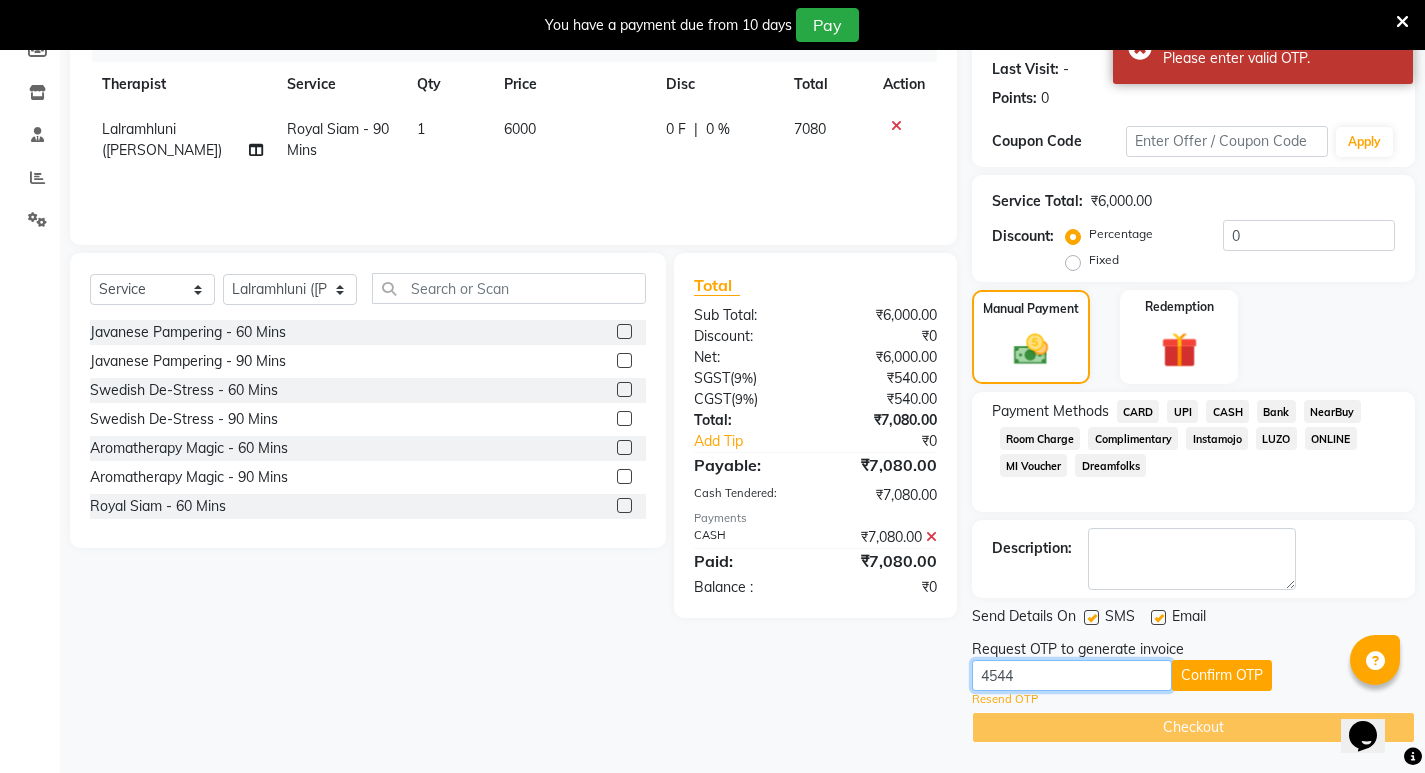 click on "4544" at bounding box center [1072, 675] 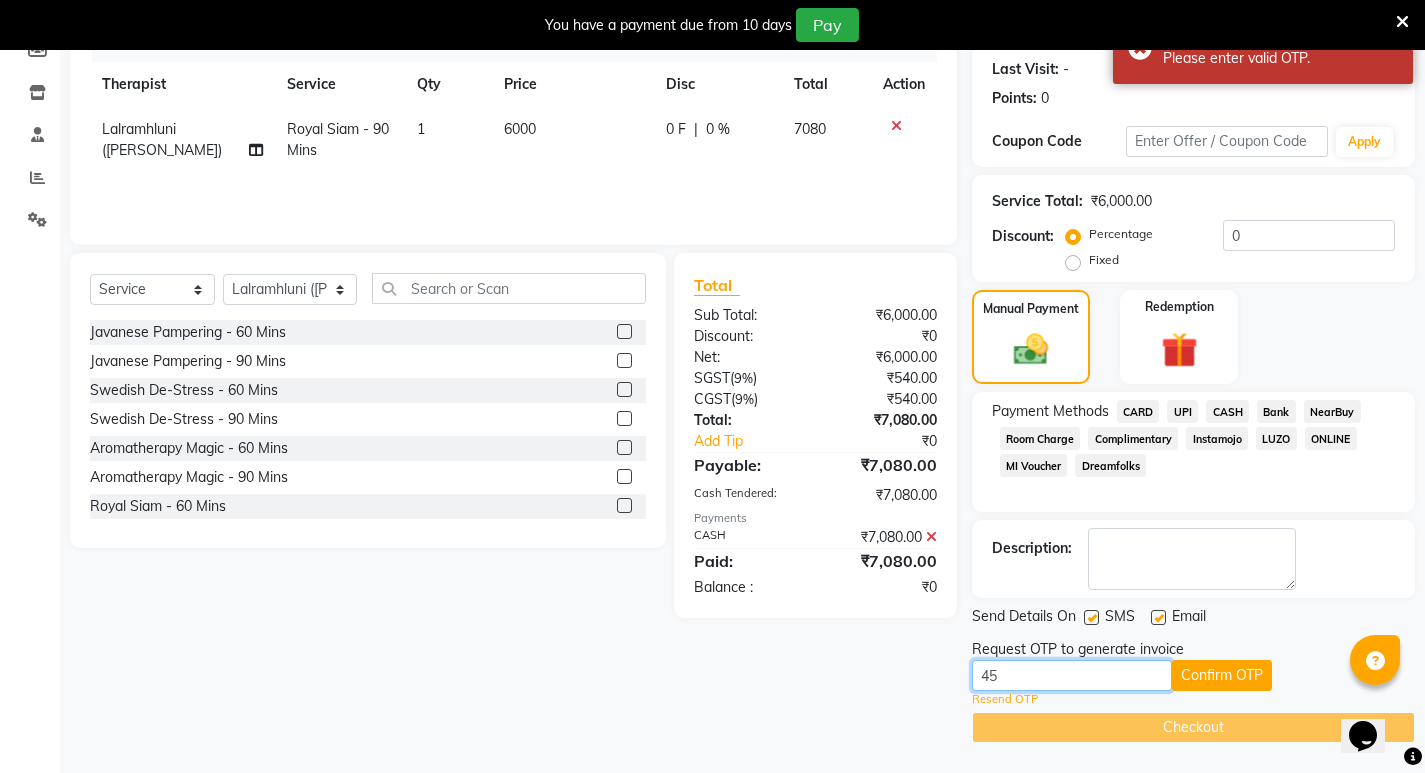 type on "4" 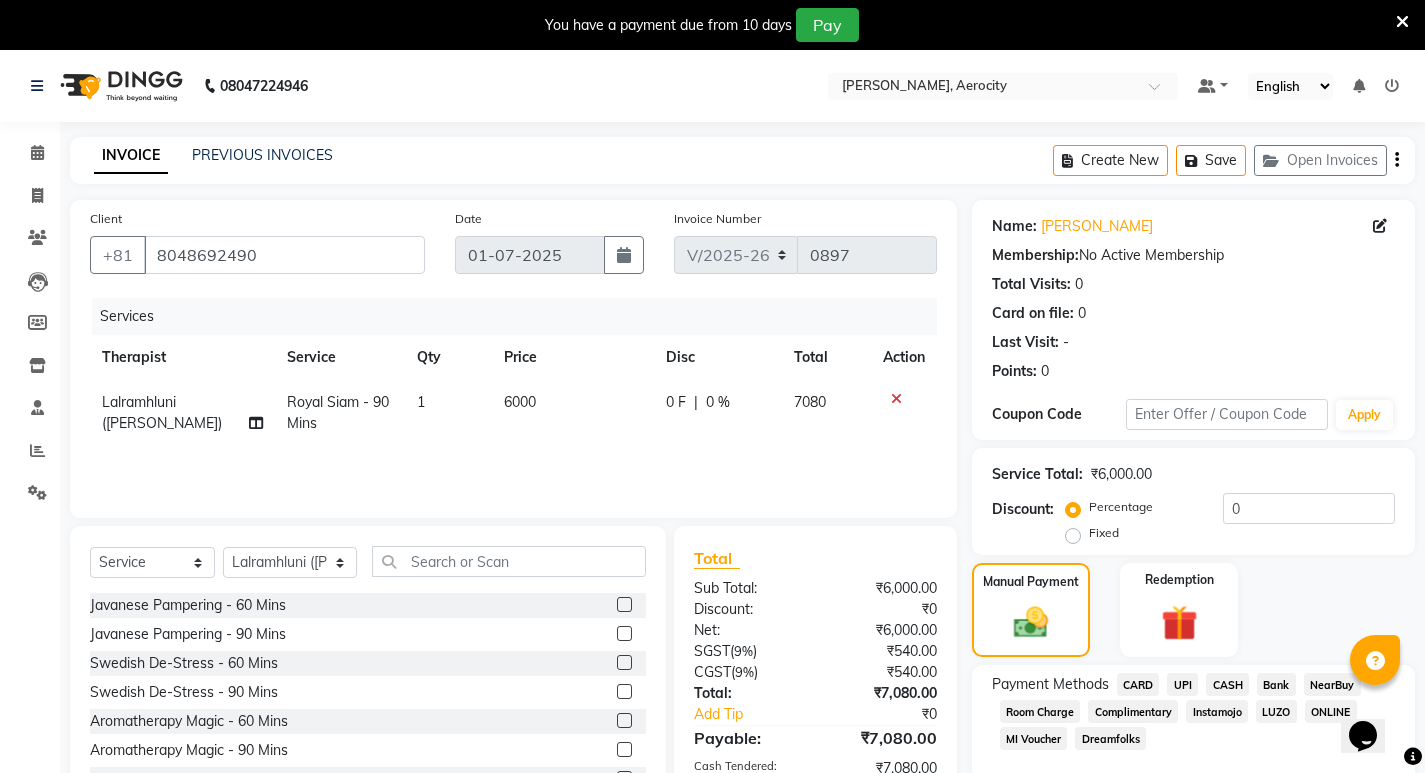 scroll, scrollTop: 173, scrollLeft: 0, axis: vertical 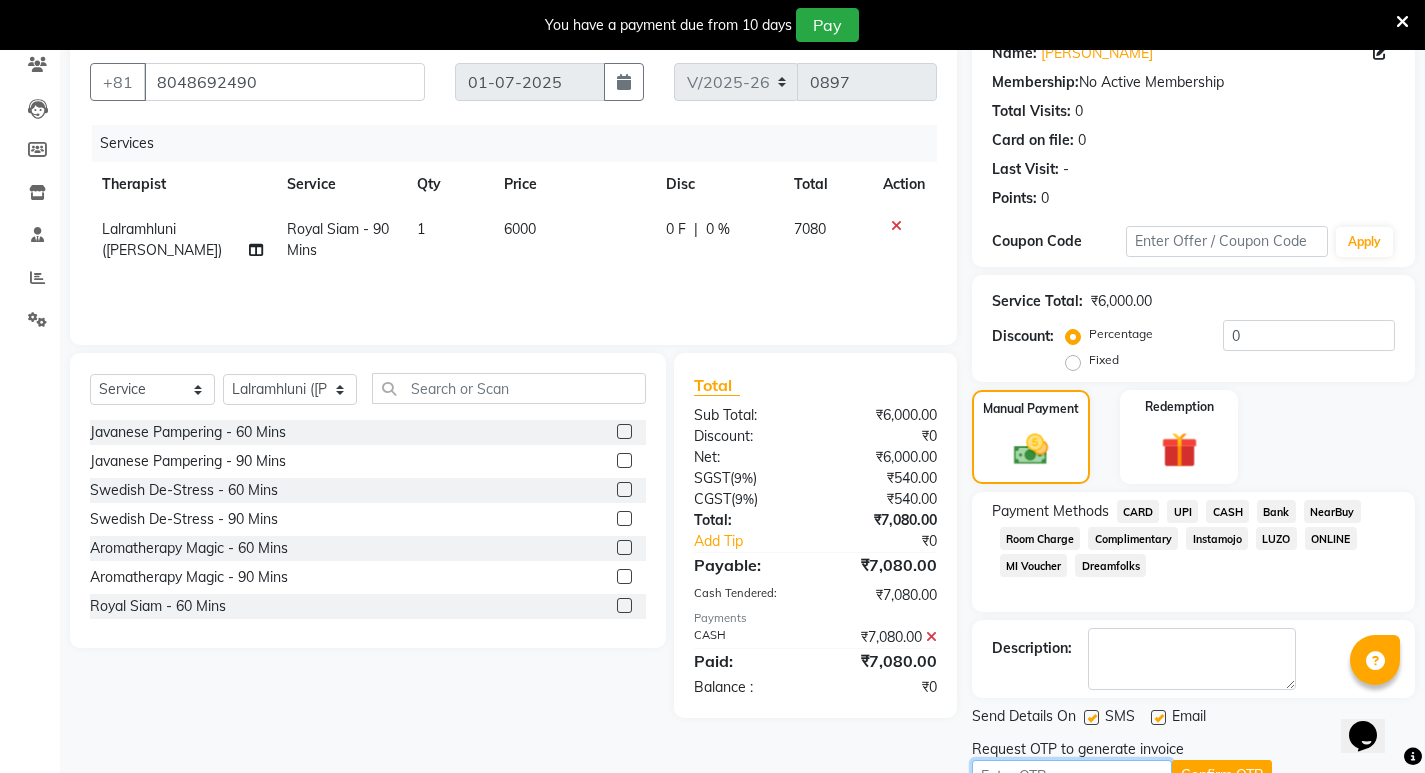 type 